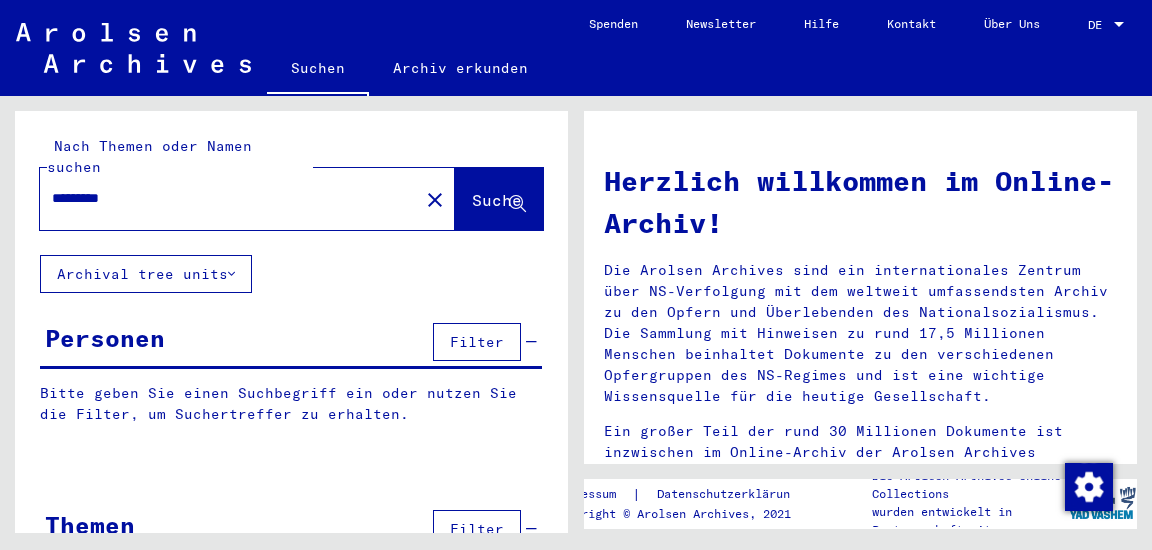 scroll, scrollTop: 0, scrollLeft: 0, axis: both 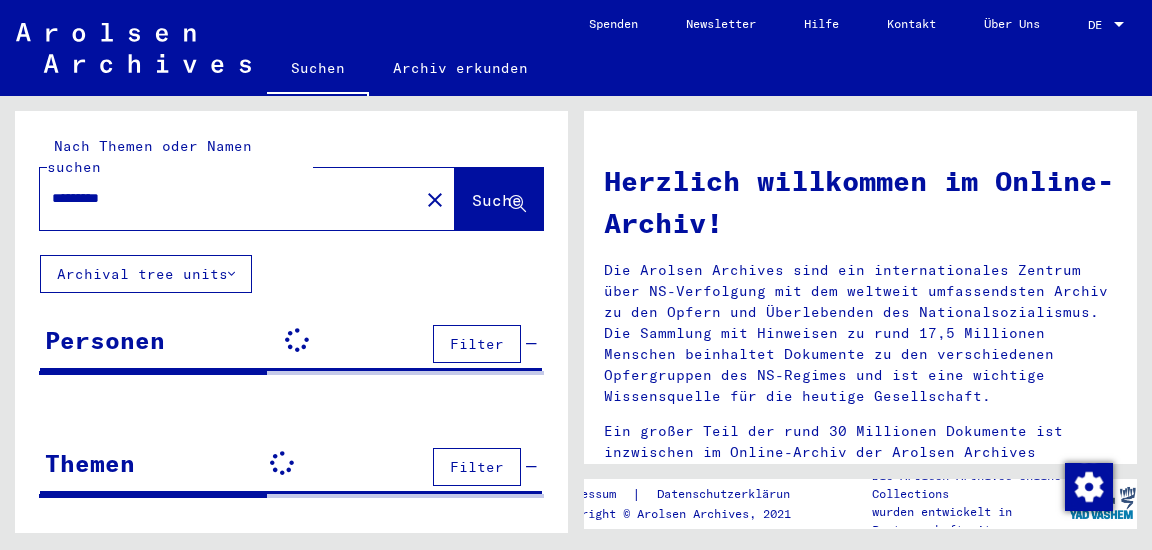 click on "*********" at bounding box center (223, 198) 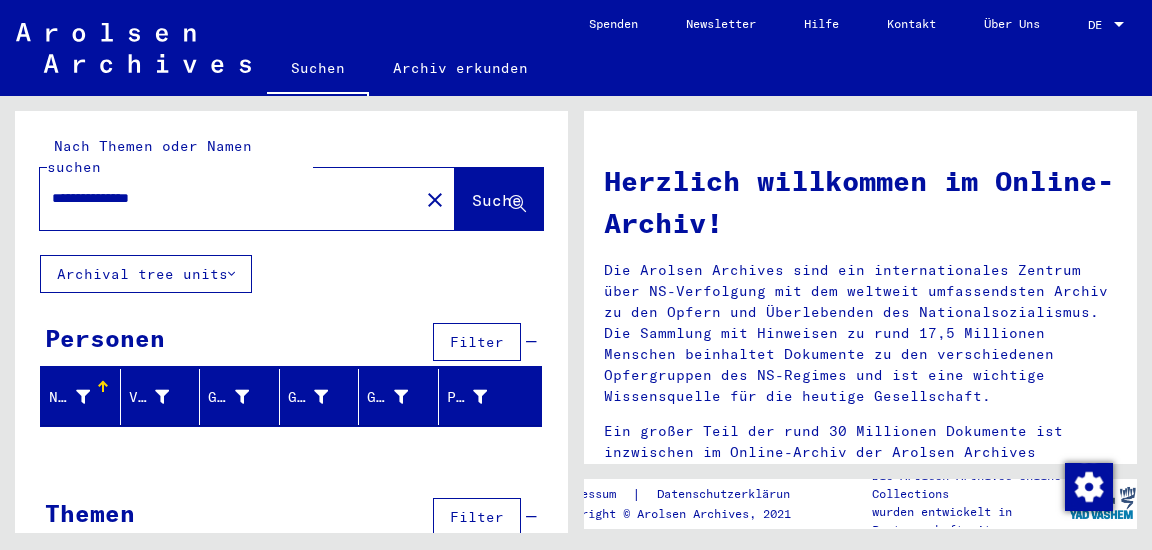 type on "**********" 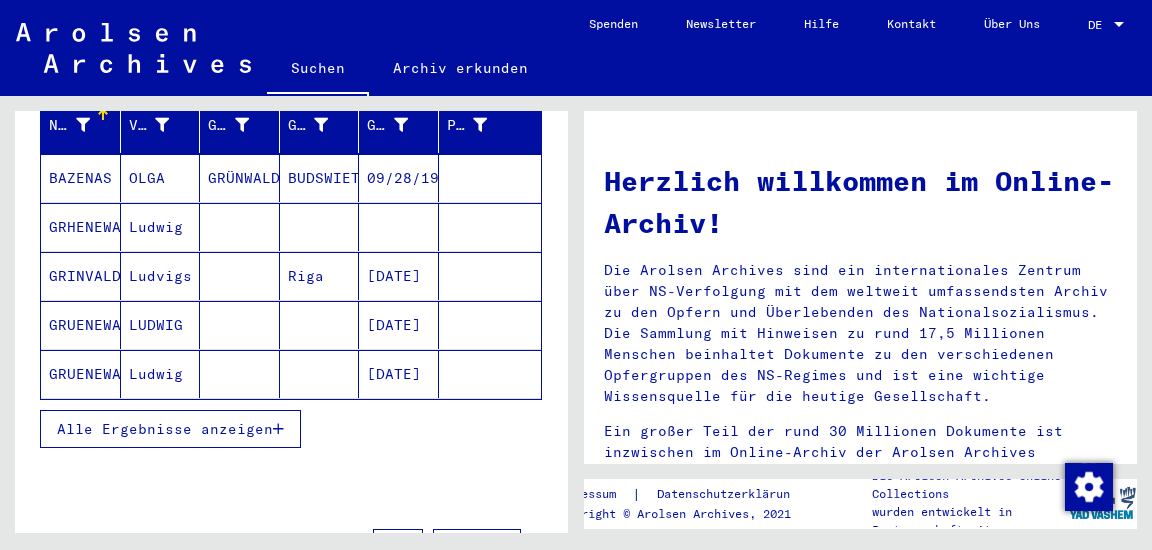 scroll, scrollTop: 299, scrollLeft: 0, axis: vertical 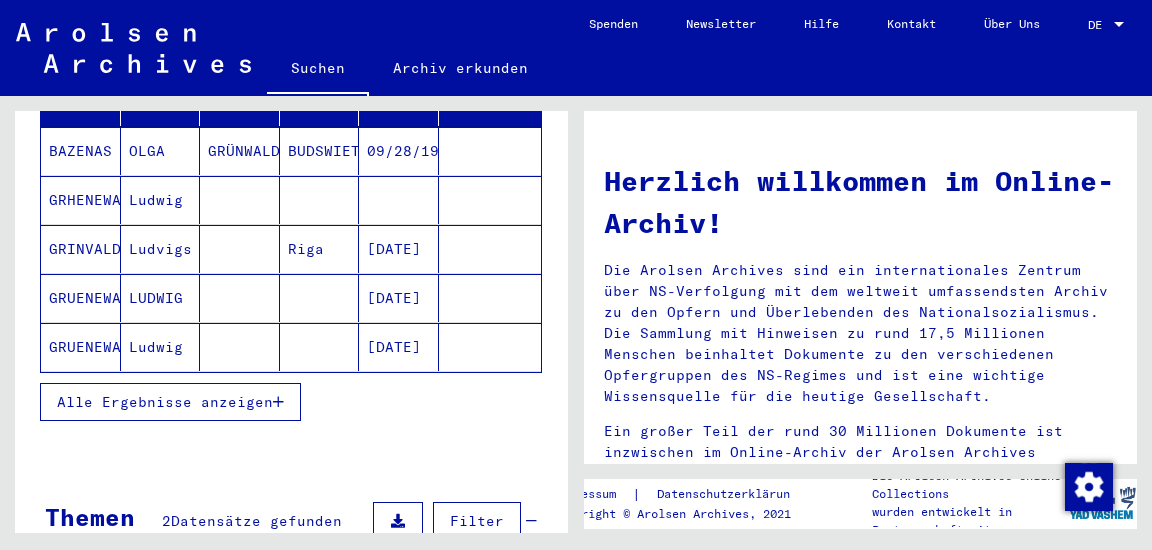 click on "Alle Ergebnisse anzeigen" at bounding box center (165, 402) 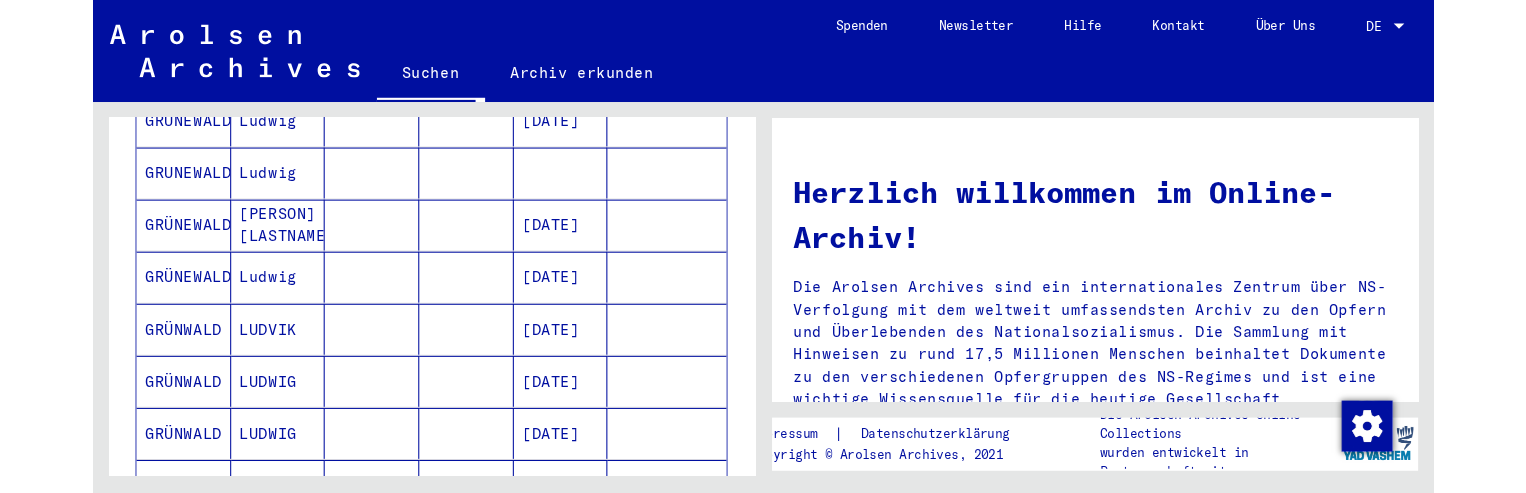 scroll, scrollTop: 818, scrollLeft: 0, axis: vertical 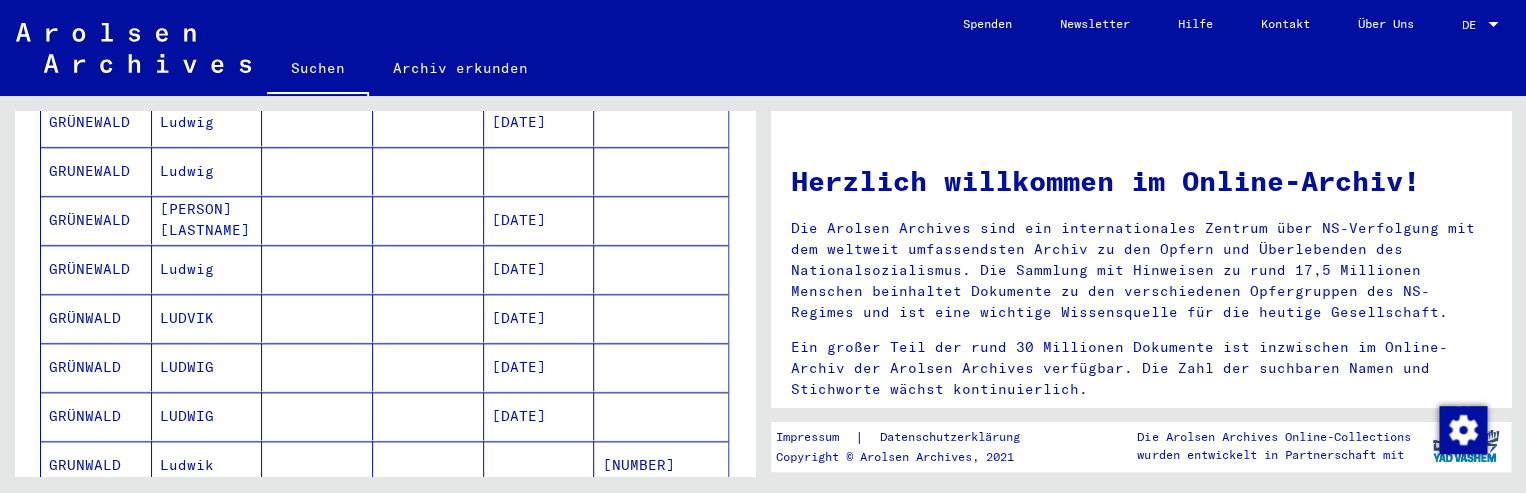 click on "GRÜNEWALD" at bounding box center [96, 269] 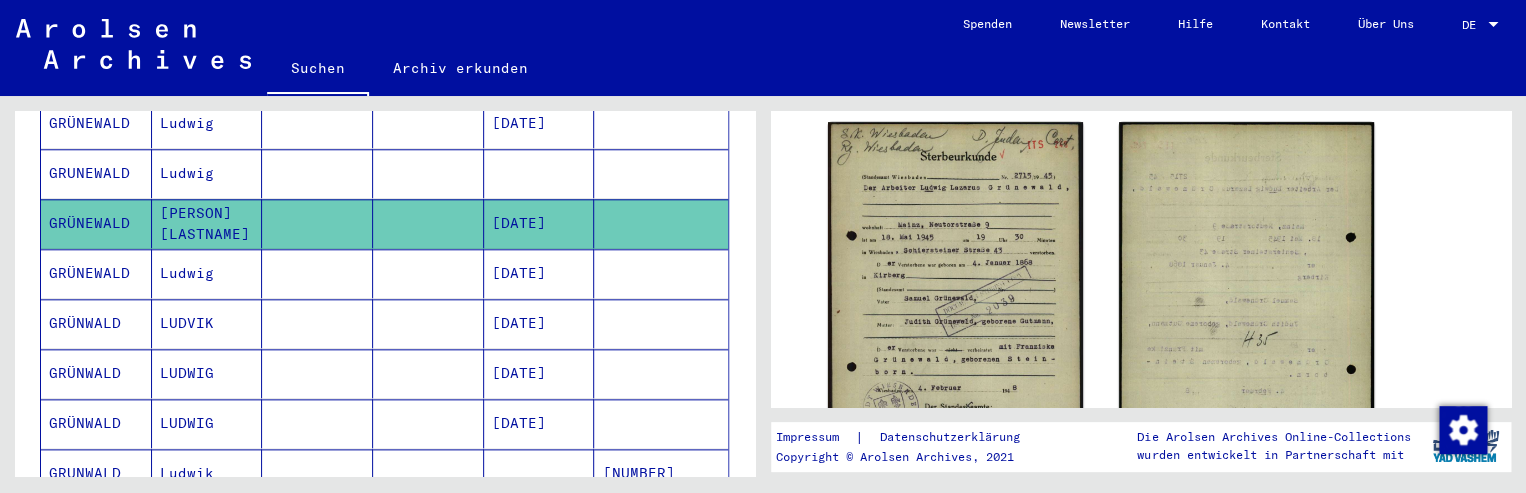scroll, scrollTop: 350, scrollLeft: 0, axis: vertical 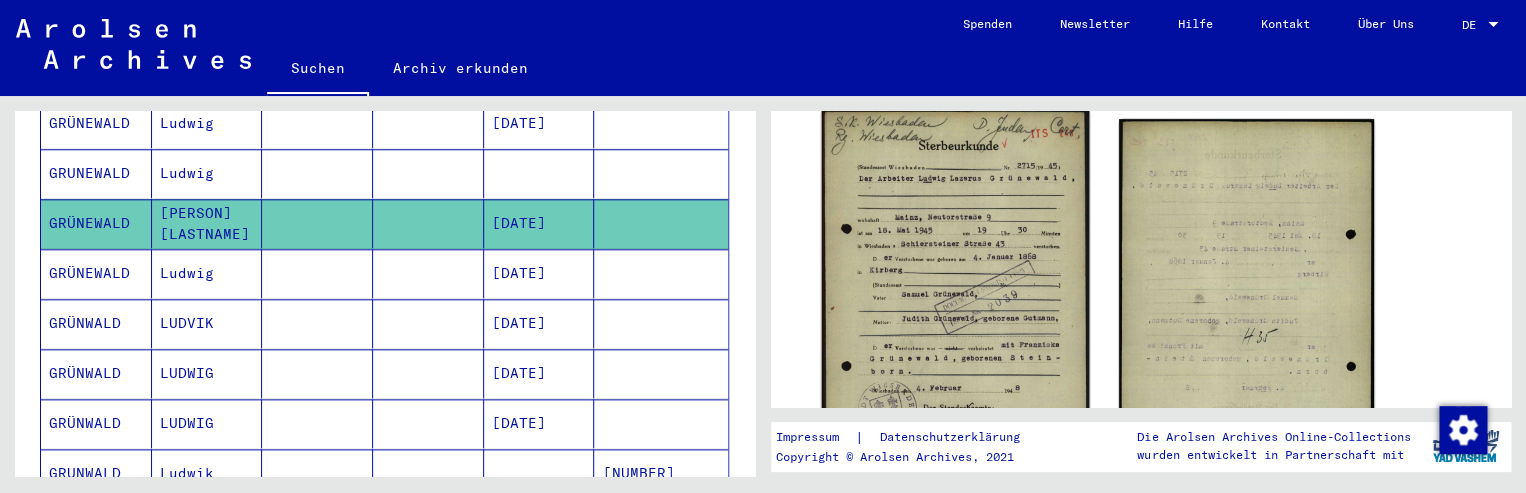 click 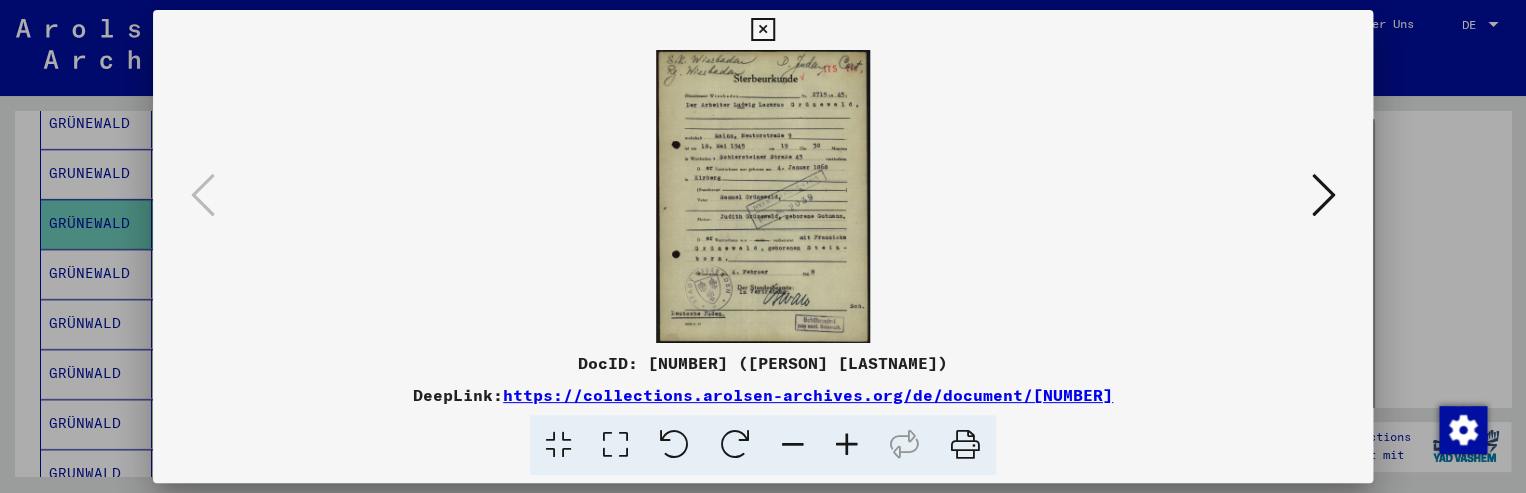 click at bounding box center (847, 445) 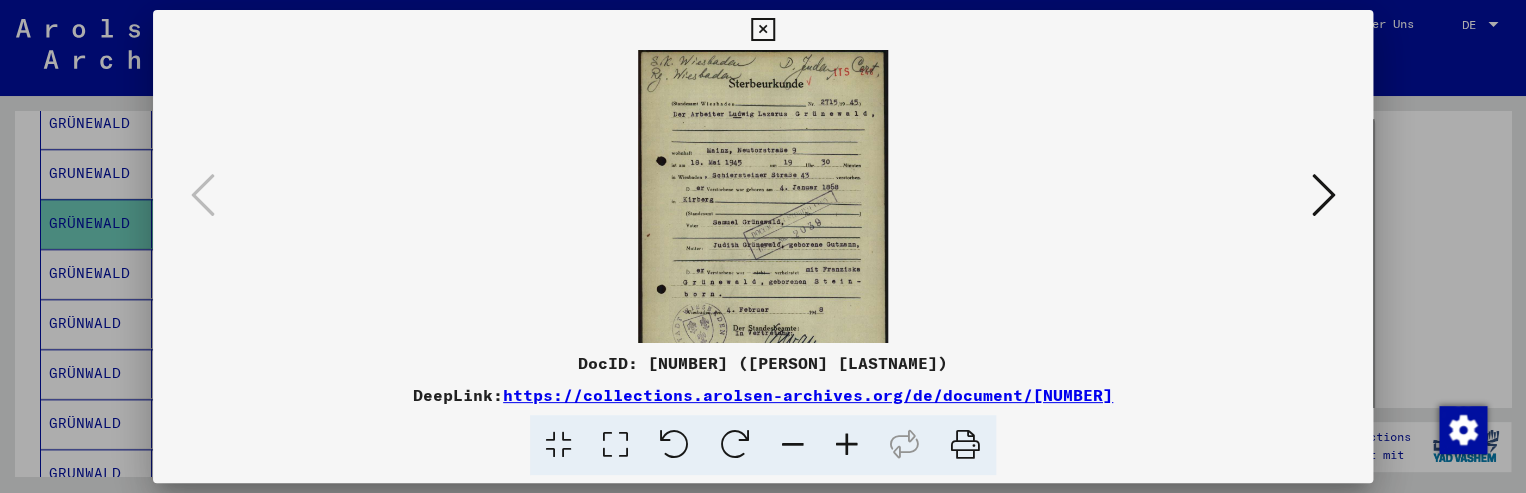 click at bounding box center [847, 445] 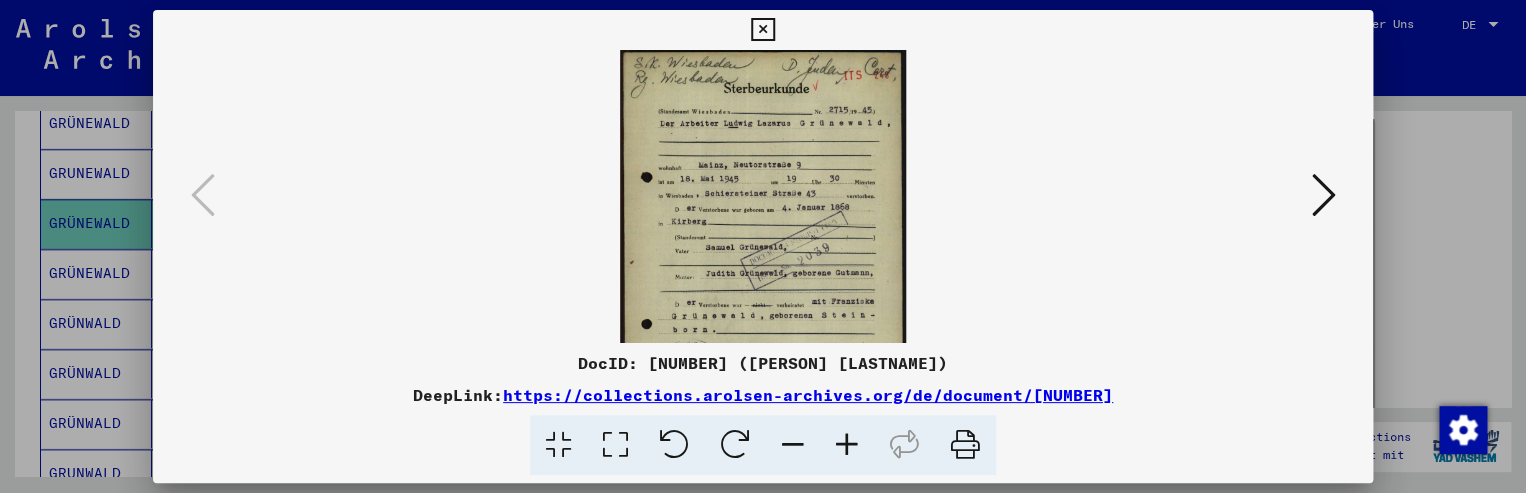 click at bounding box center (847, 445) 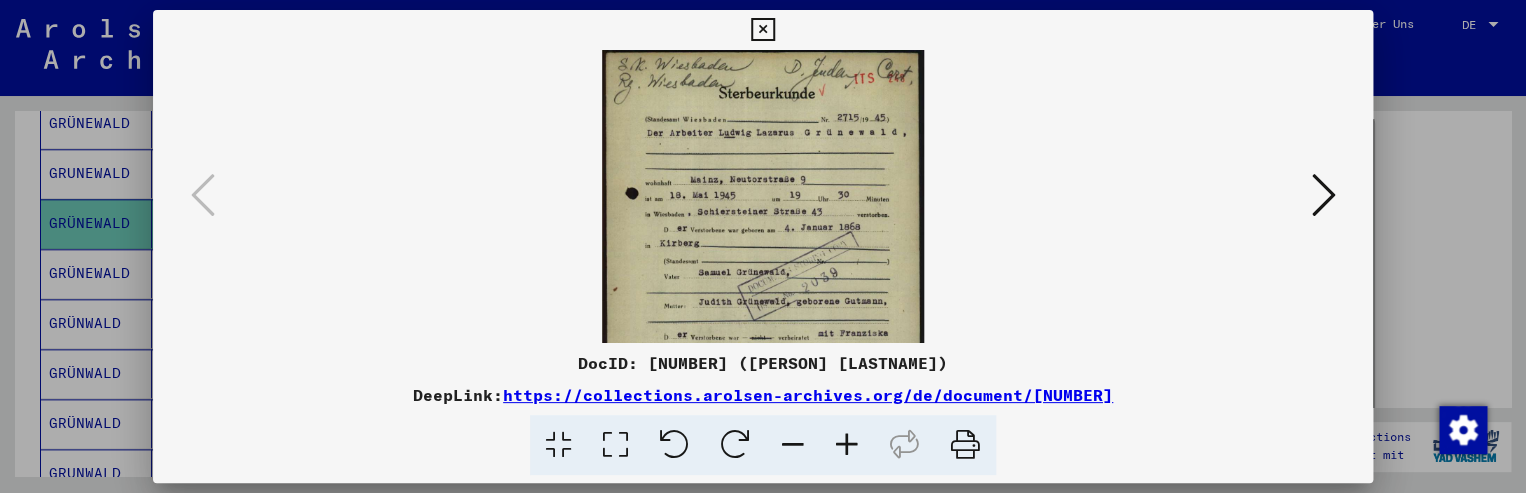 click at bounding box center [847, 445] 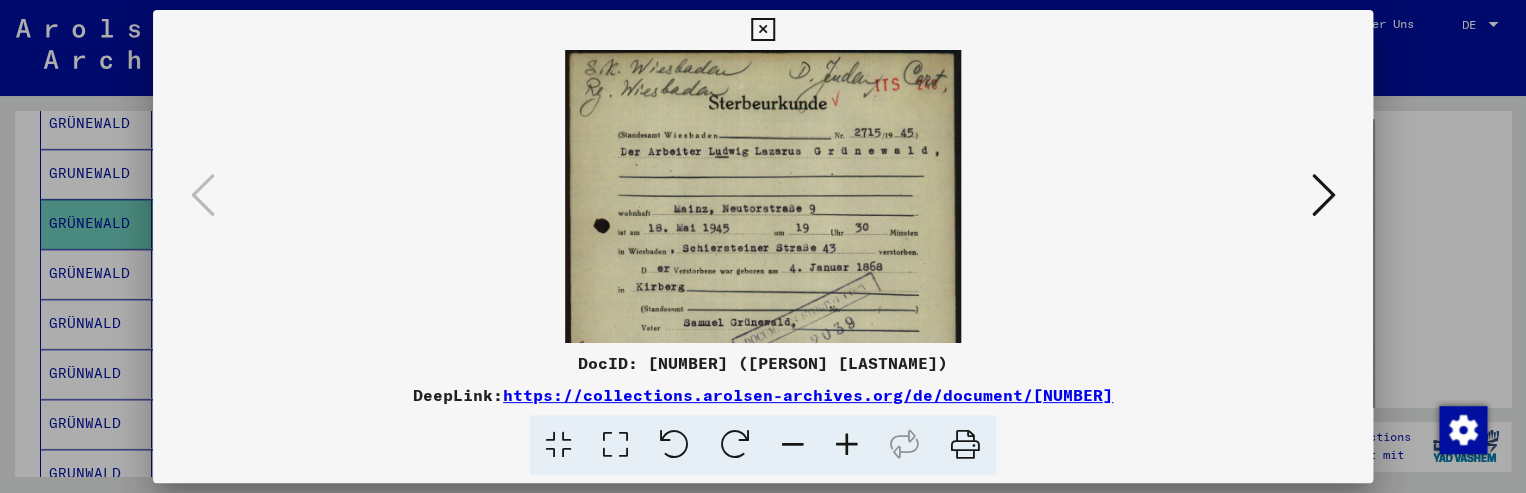 click at bounding box center (847, 445) 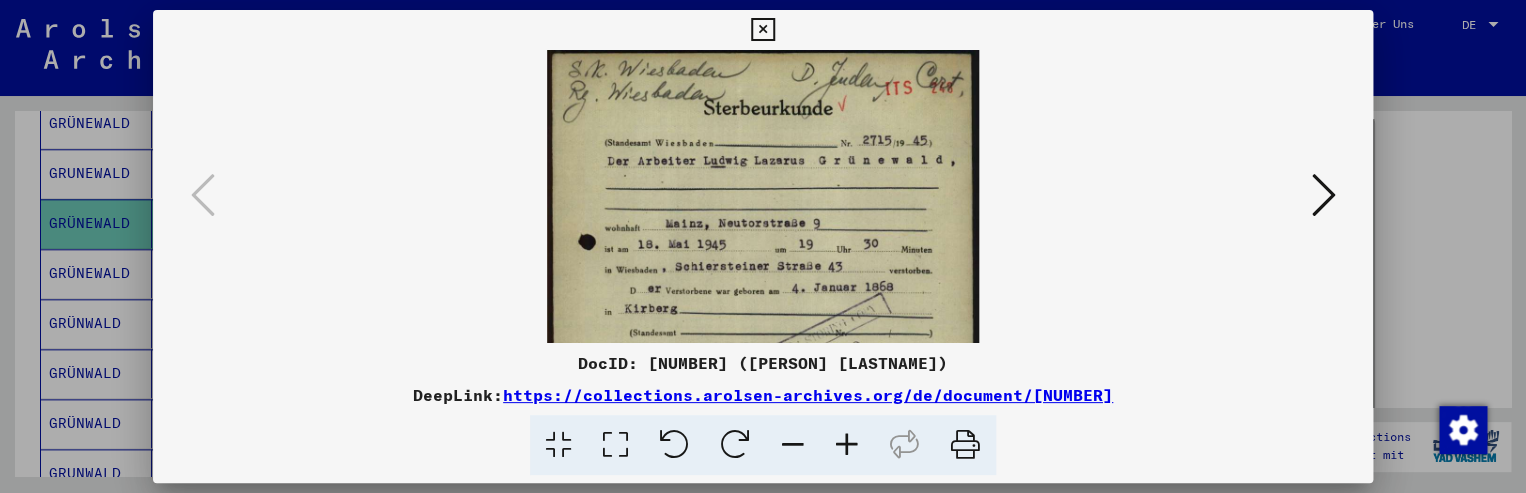 click at bounding box center [847, 445] 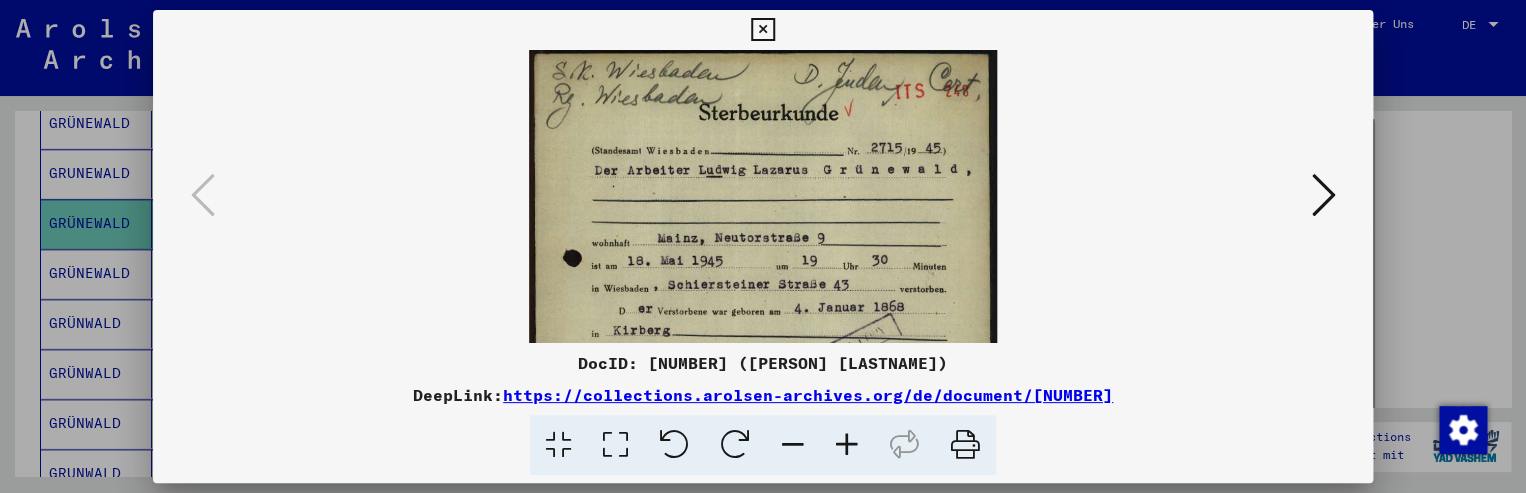 click at bounding box center (847, 445) 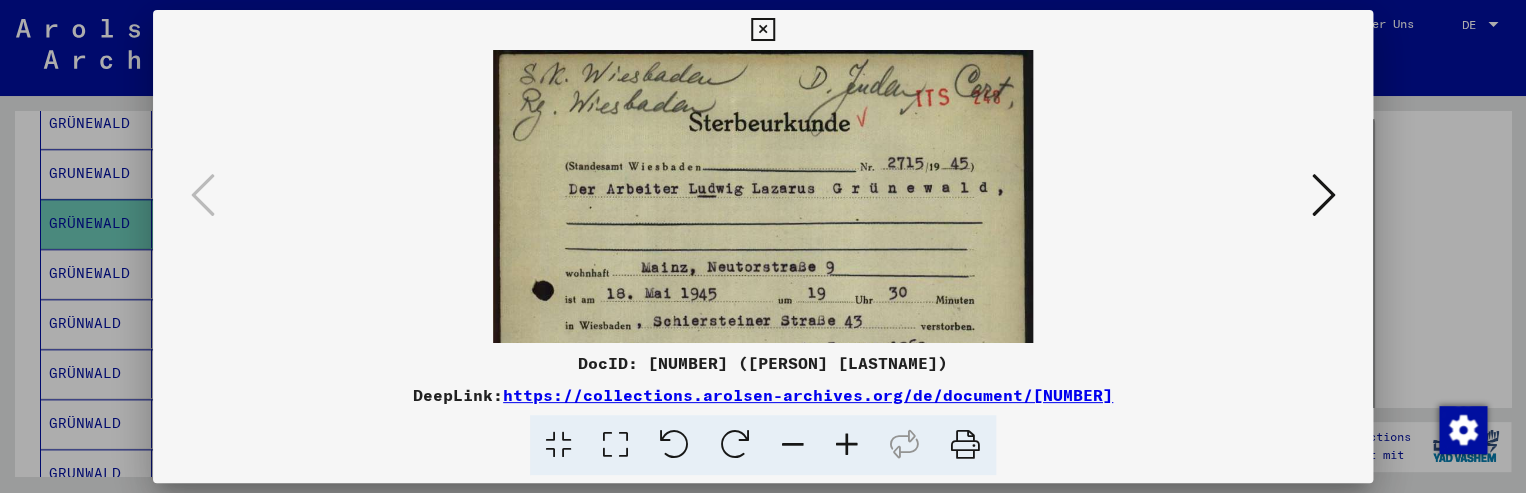 click at bounding box center (847, 445) 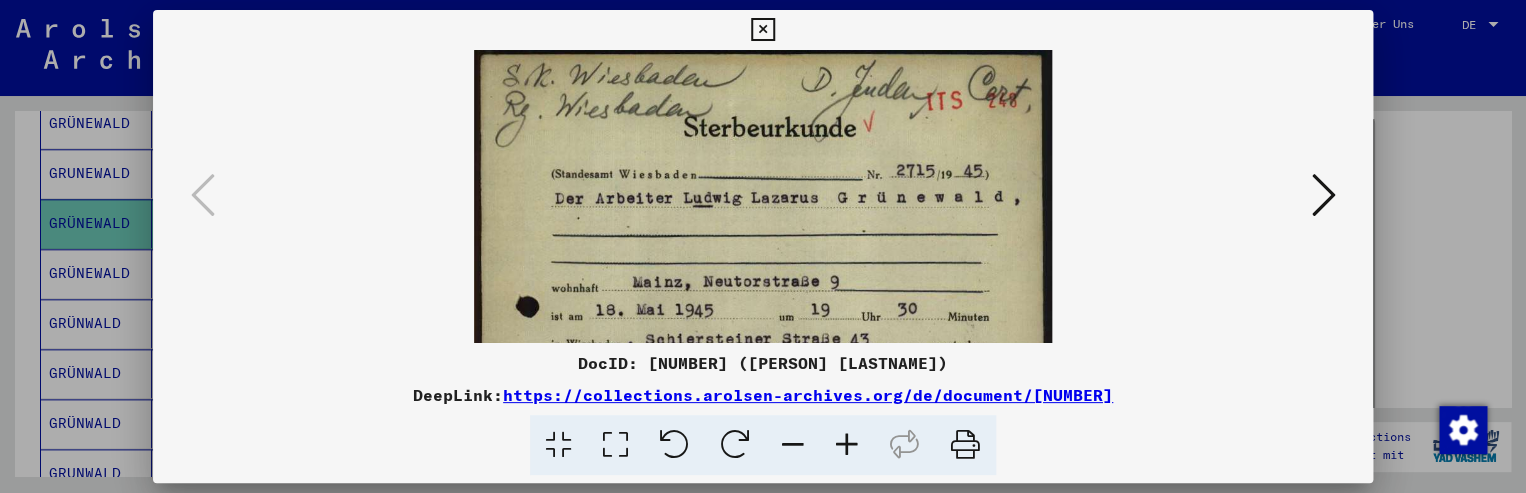 click at bounding box center [847, 445] 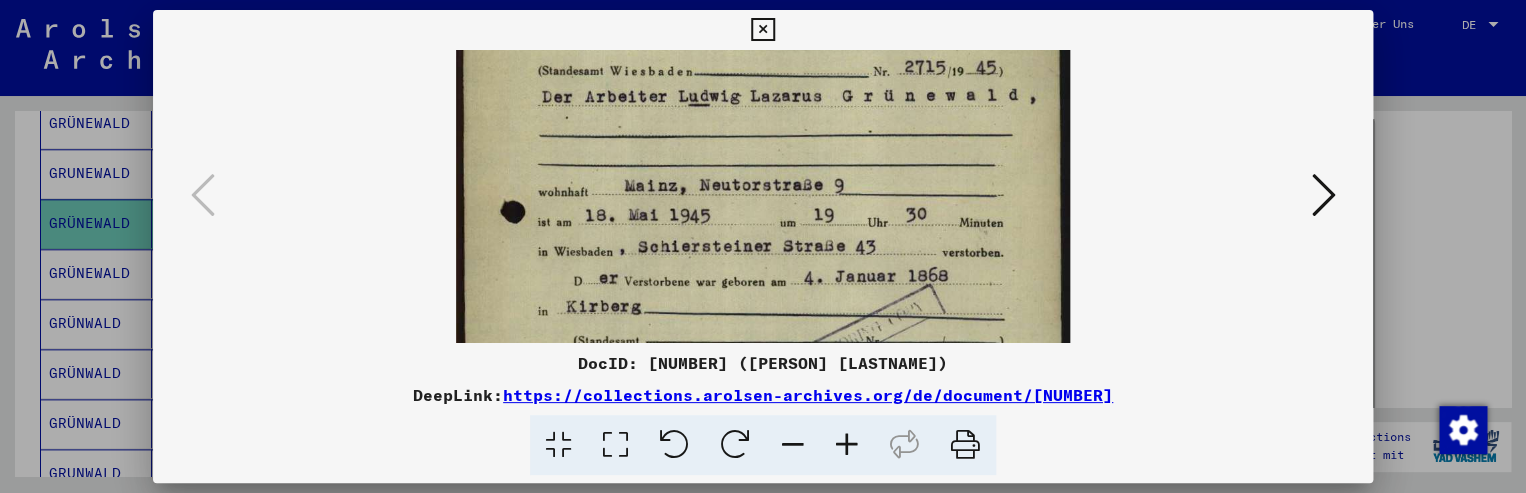 drag, startPoint x: 700, startPoint y: 243, endPoint x: 699, endPoint y: 135, distance: 108.00463 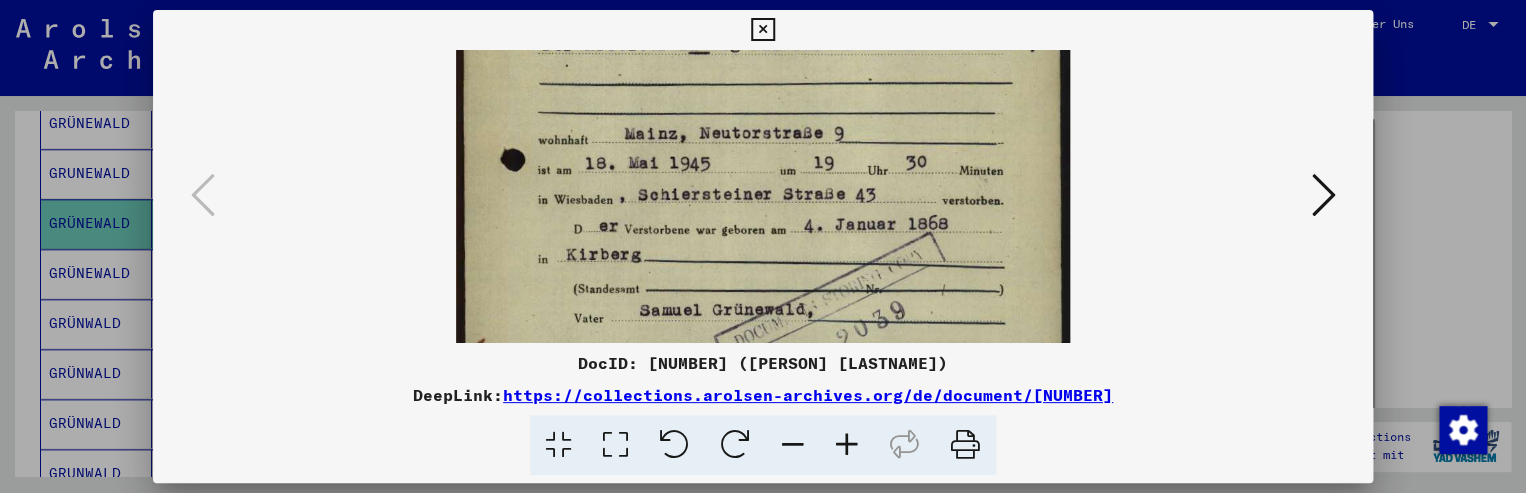 drag, startPoint x: 690, startPoint y: 220, endPoint x: 684, endPoint y: 136, distance: 84.21401 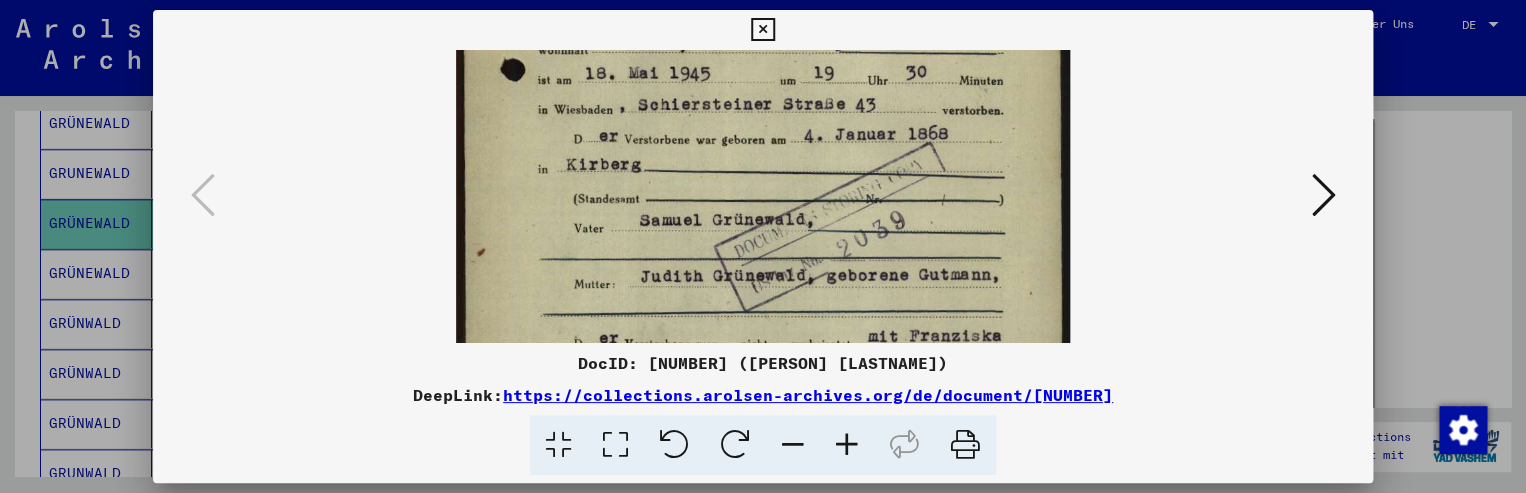 drag, startPoint x: 671, startPoint y: 186, endPoint x: 662, endPoint y: 119, distance: 67.601776 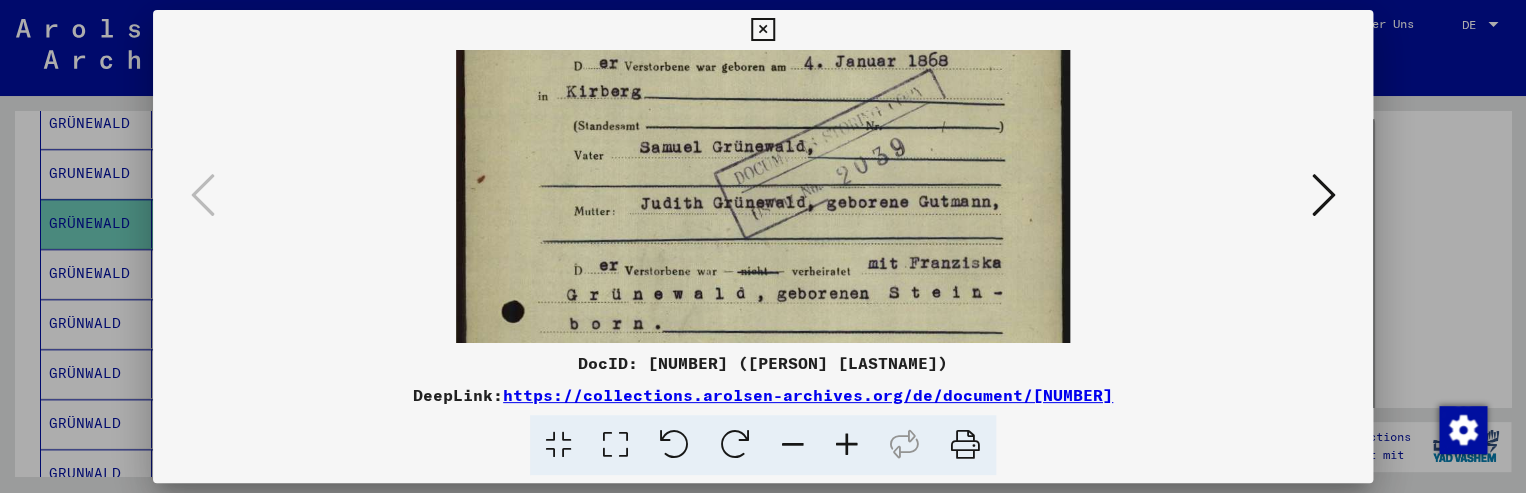 drag, startPoint x: 657, startPoint y: 159, endPoint x: 642, endPoint y: 76, distance: 84.34453 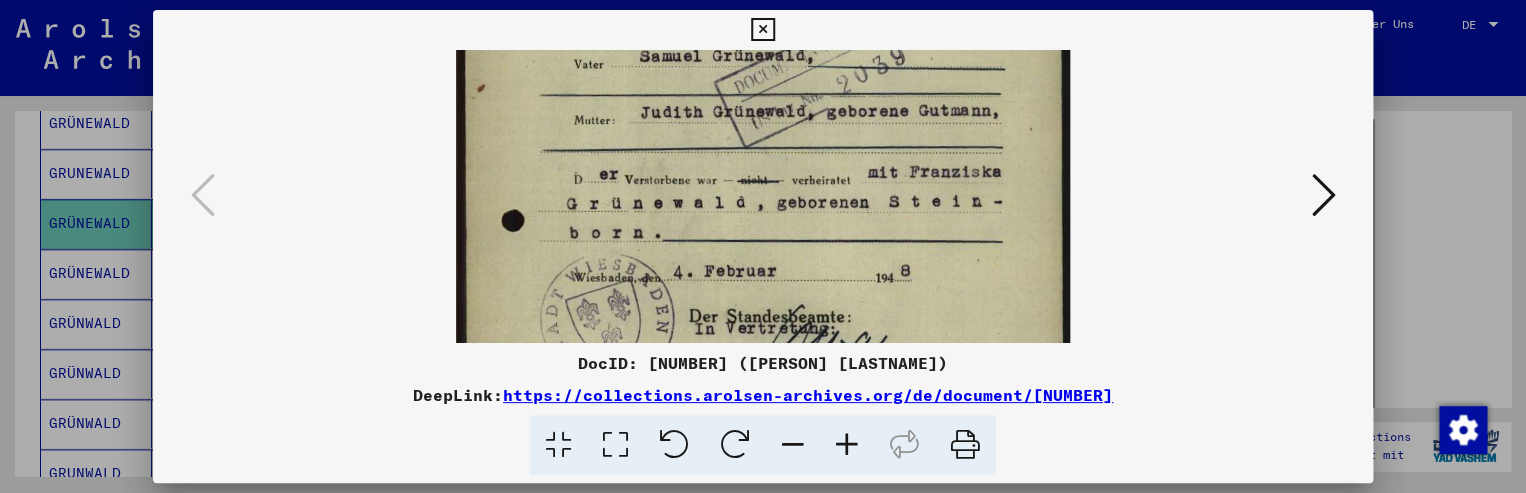 drag, startPoint x: 639, startPoint y: 149, endPoint x: 634, endPoint y: 64, distance: 85.146935 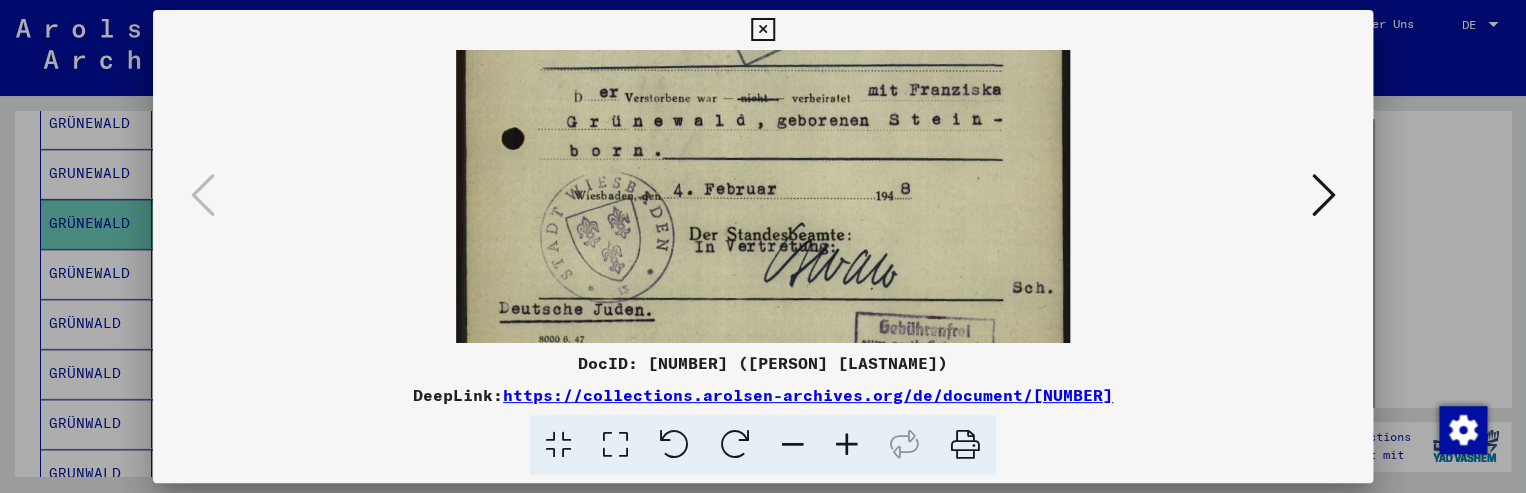 drag, startPoint x: 634, startPoint y: 156, endPoint x: 628, endPoint y: 76, distance: 80.224686 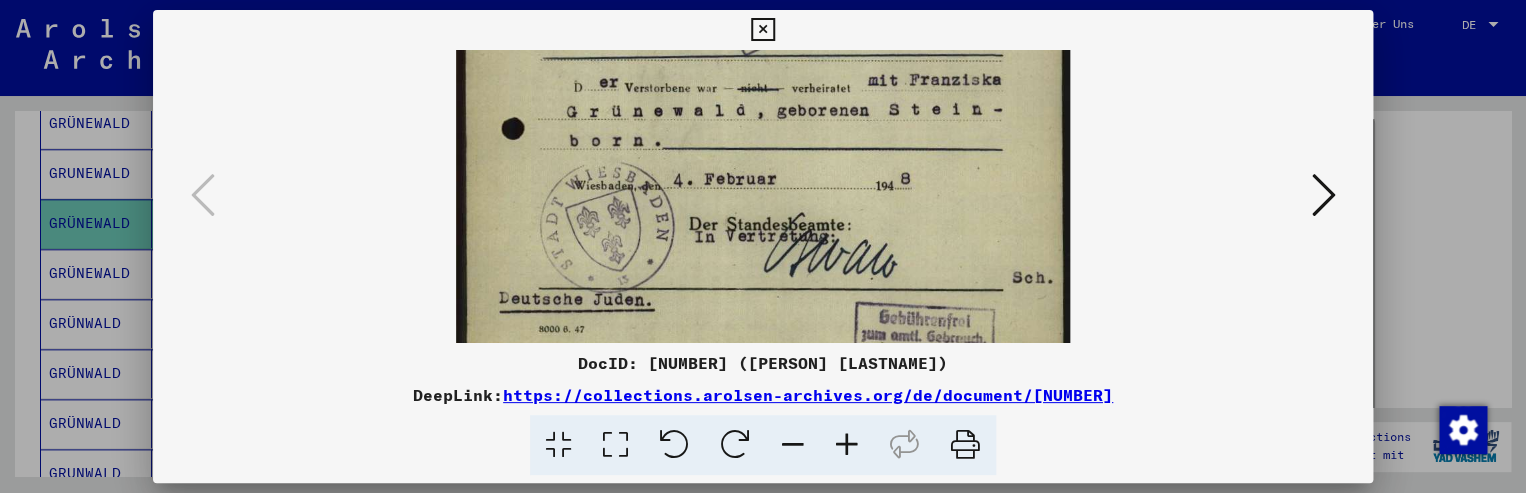 scroll, scrollTop: 550, scrollLeft: 0, axis: vertical 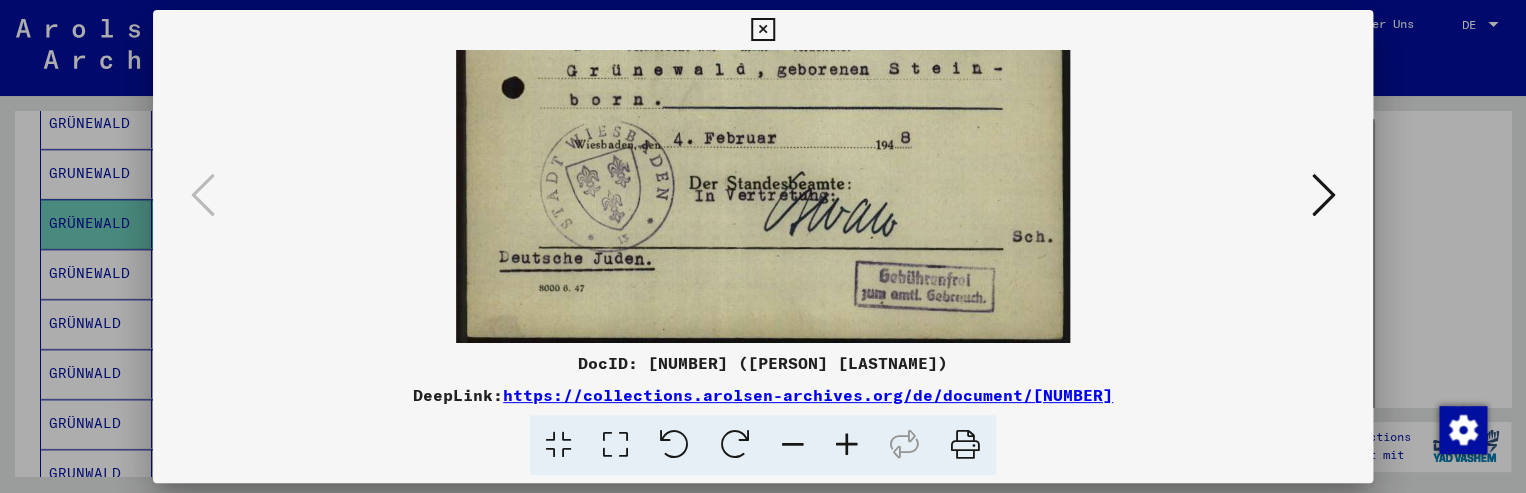 drag, startPoint x: 628, startPoint y: 138, endPoint x: 624, endPoint y: 74, distance: 64.12488 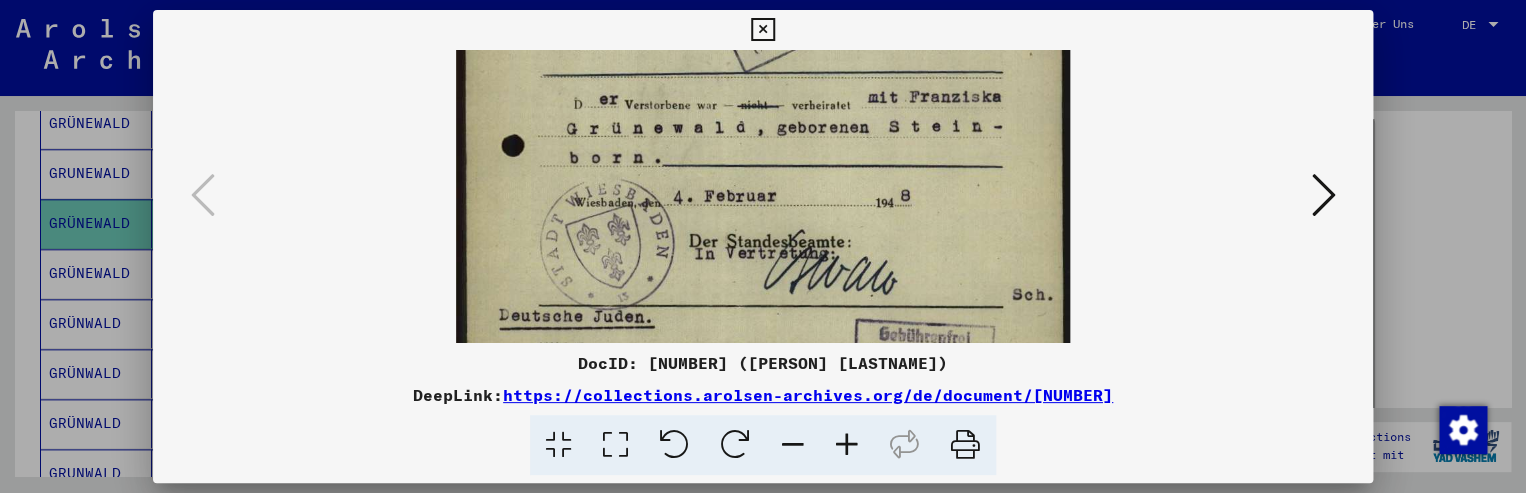 drag, startPoint x: 630, startPoint y: 116, endPoint x: 640, endPoint y: 192, distance: 76.655075 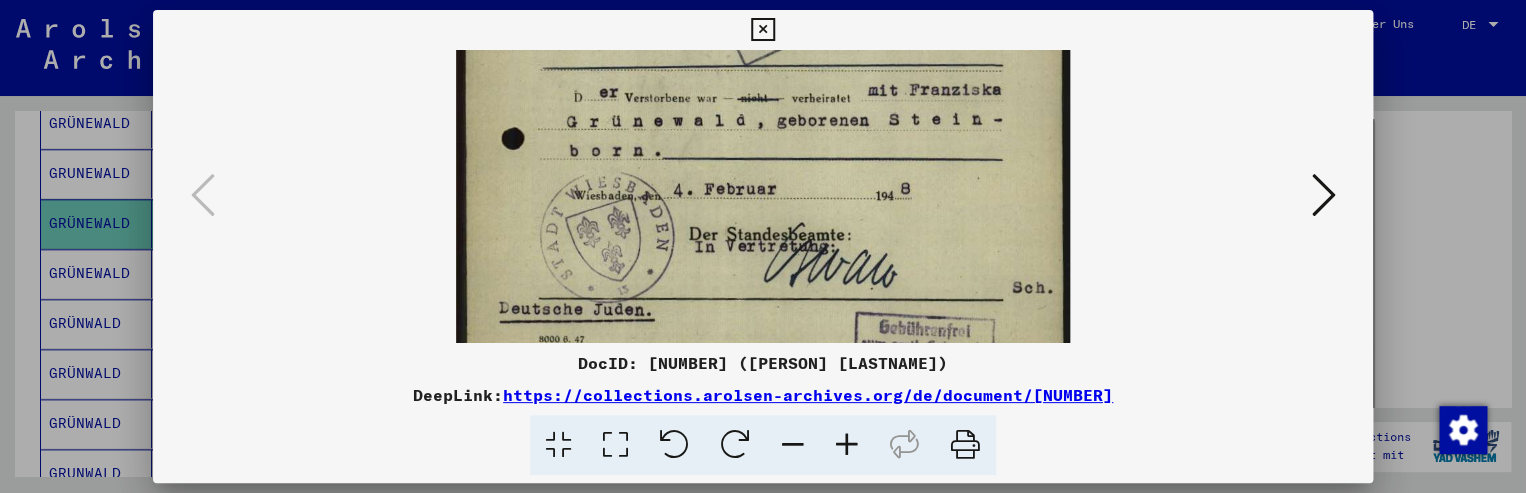 drag, startPoint x: 630, startPoint y: 130, endPoint x: 629, endPoint y: 99, distance: 31.016125 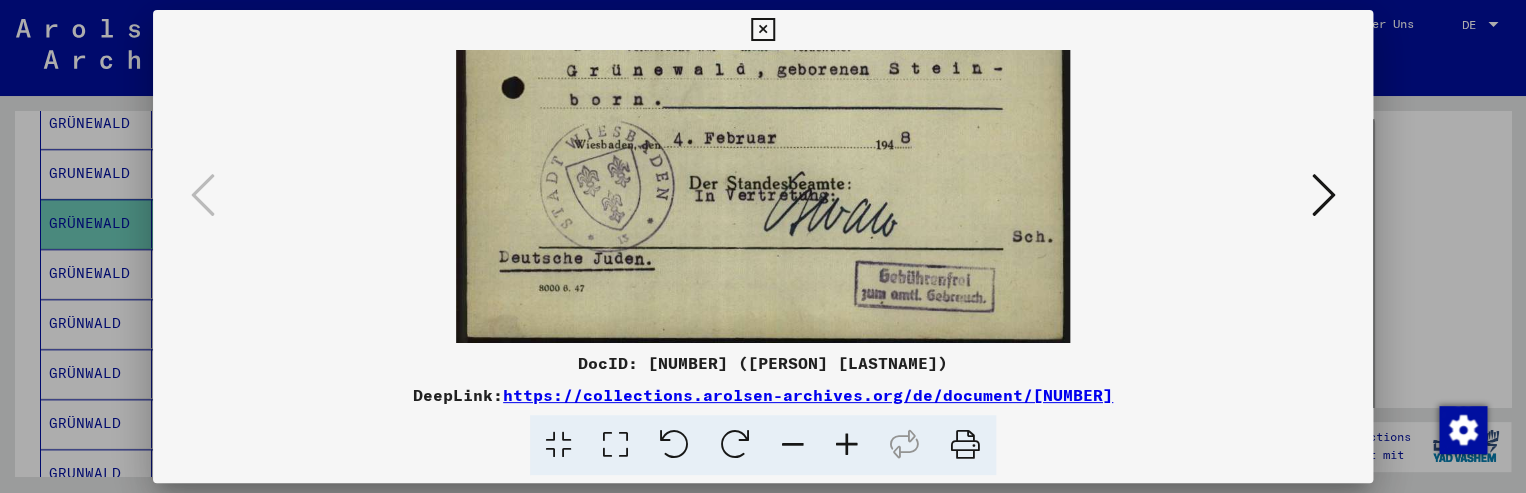 drag, startPoint x: 629, startPoint y: 166, endPoint x: 627, endPoint y: 102, distance: 64.03124 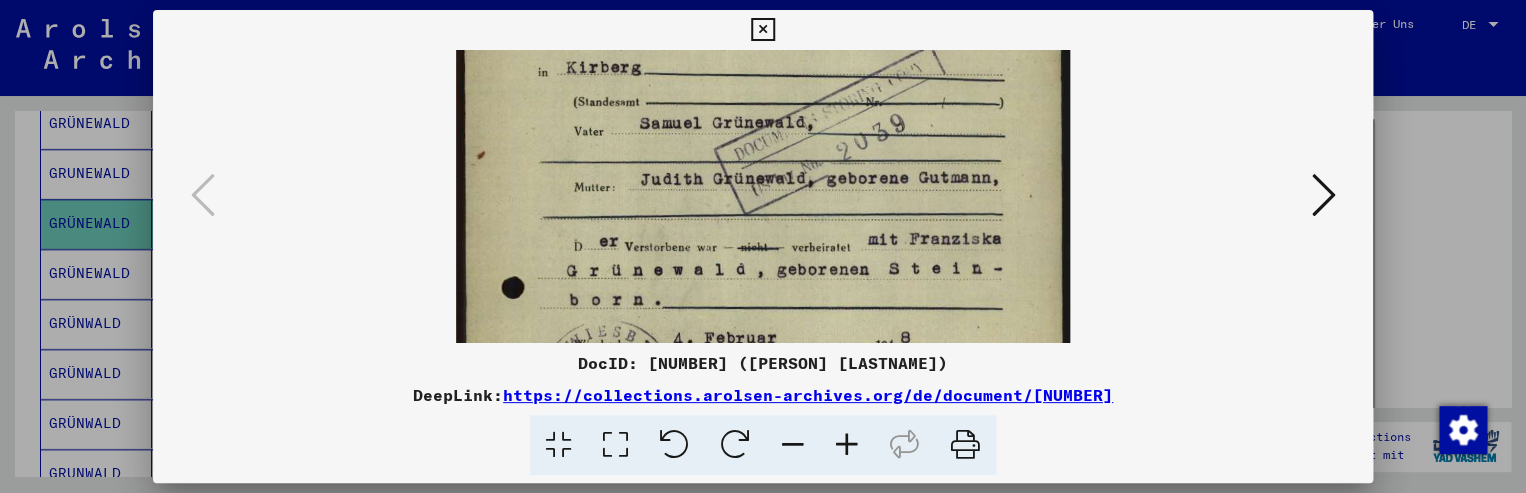 drag, startPoint x: 627, startPoint y: 100, endPoint x: 631, endPoint y: 359, distance: 259.03088 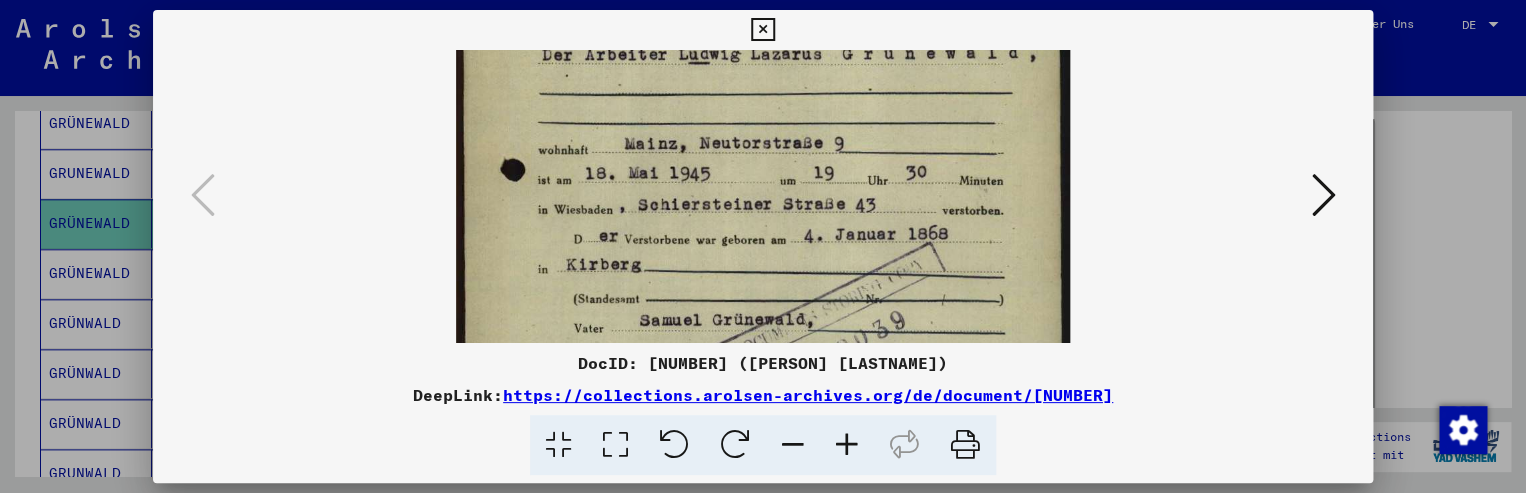 drag, startPoint x: 636, startPoint y: 209, endPoint x: 634, endPoint y: 407, distance: 198.0101 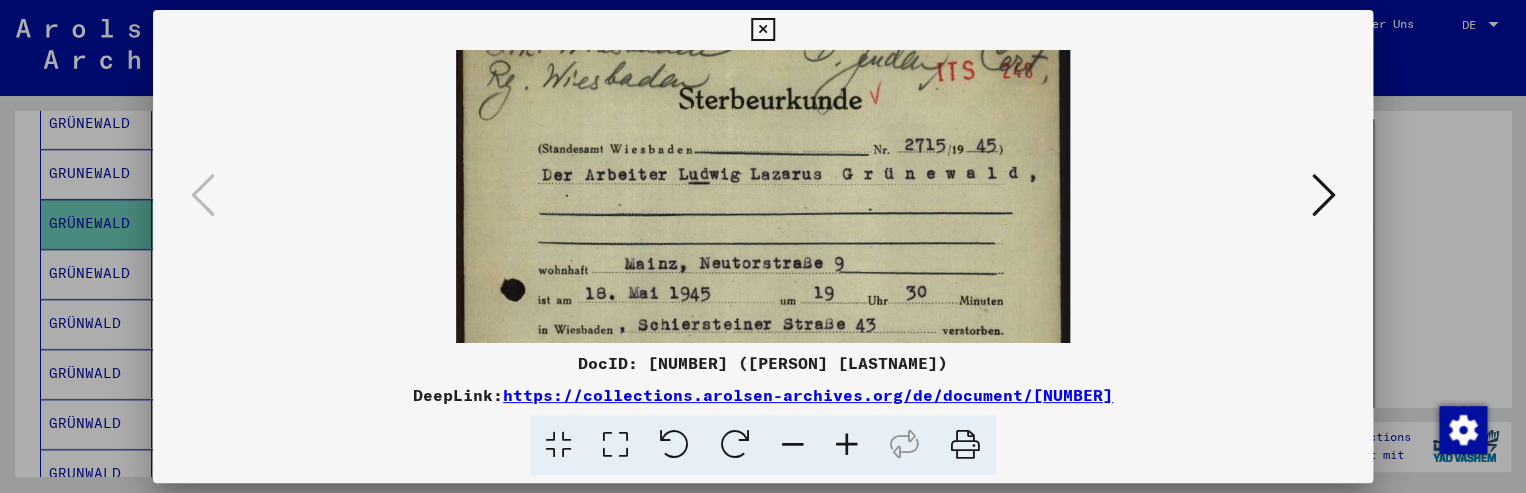 drag, startPoint x: 630, startPoint y: 248, endPoint x: 620, endPoint y: 354, distance: 106.47065 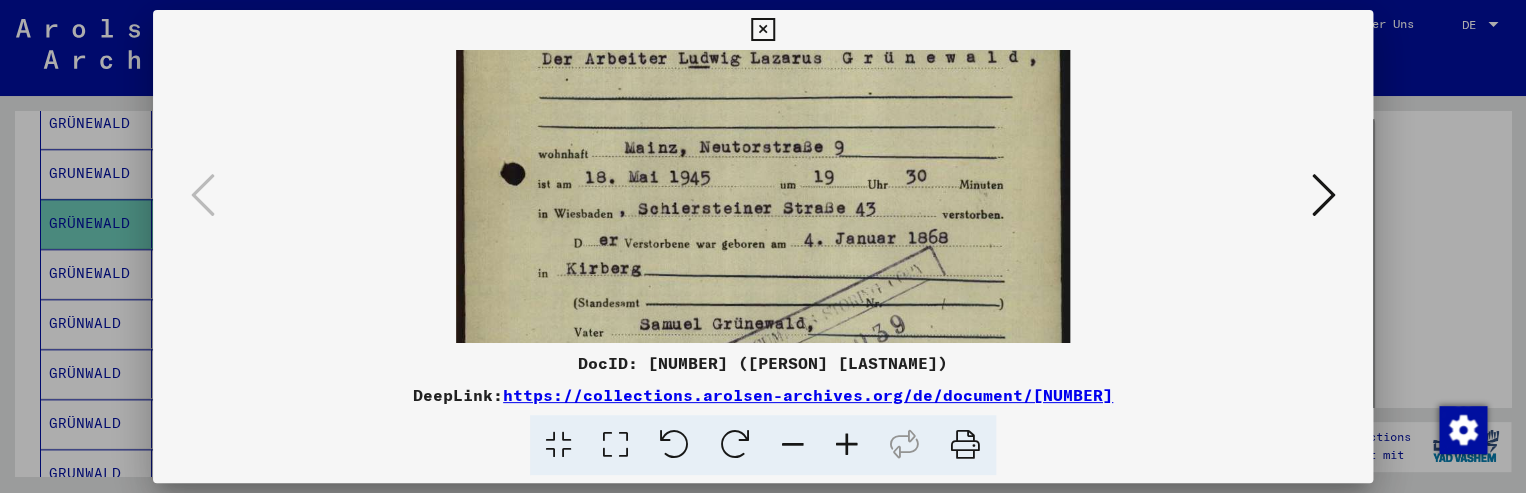 scroll, scrollTop: 150, scrollLeft: 0, axis: vertical 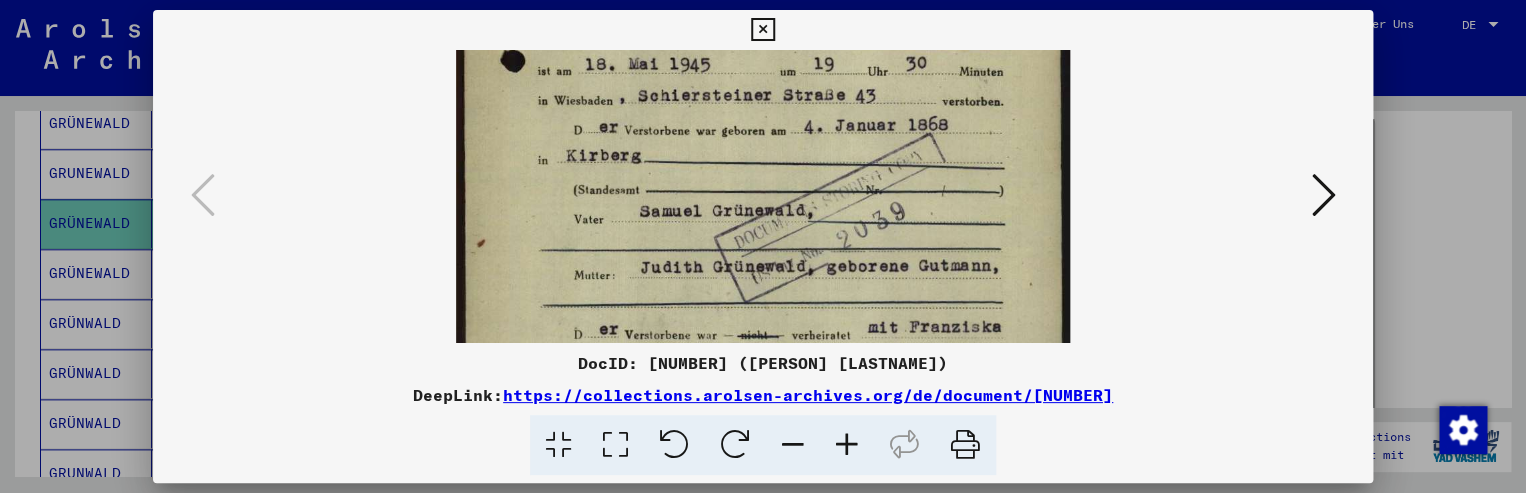 drag, startPoint x: 624, startPoint y: 236, endPoint x: 612, endPoint y: 31, distance: 205.35092 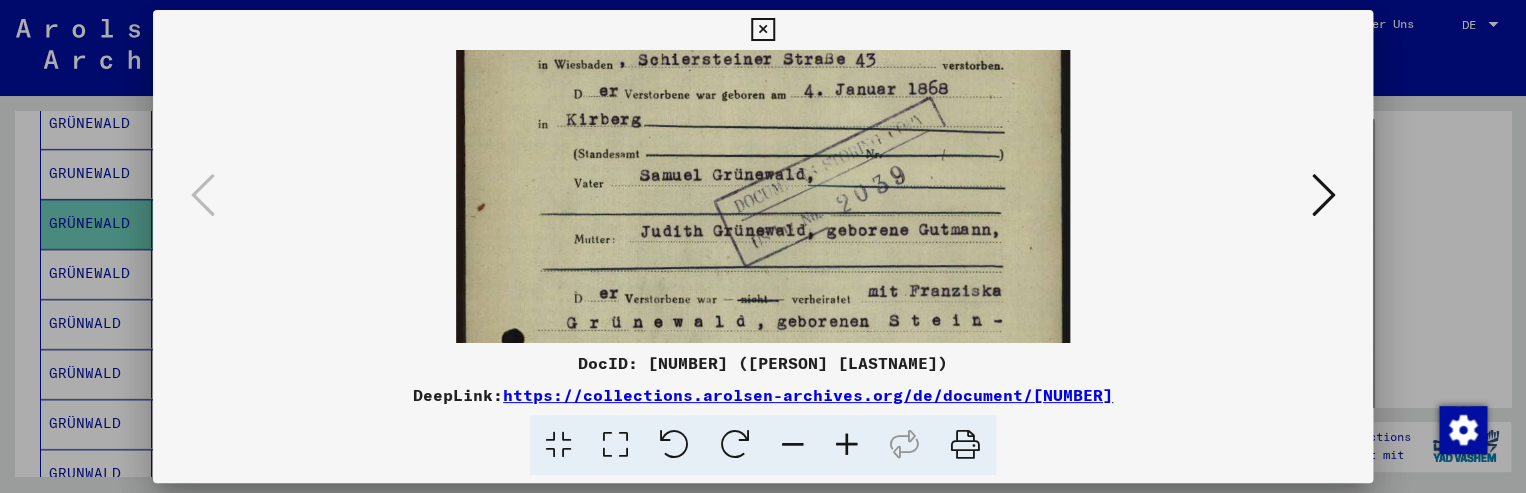drag, startPoint x: 616, startPoint y: 108, endPoint x: 609, endPoint y: 57, distance: 51.47815 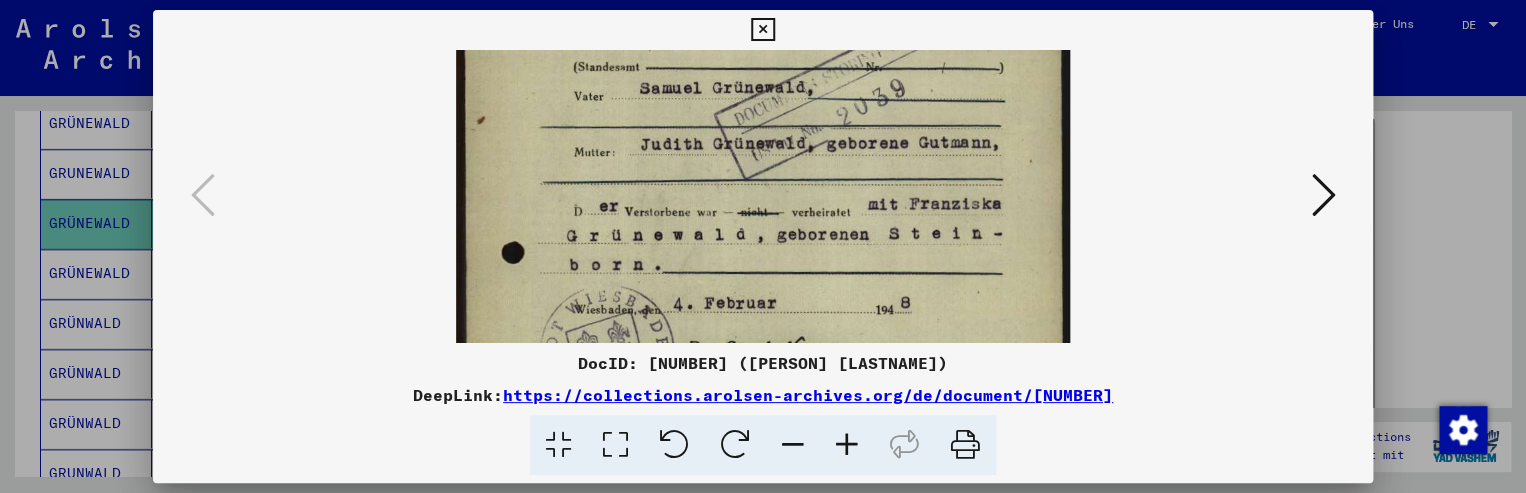 drag, startPoint x: 619, startPoint y: 164, endPoint x: 599, endPoint y: 90, distance: 76.655075 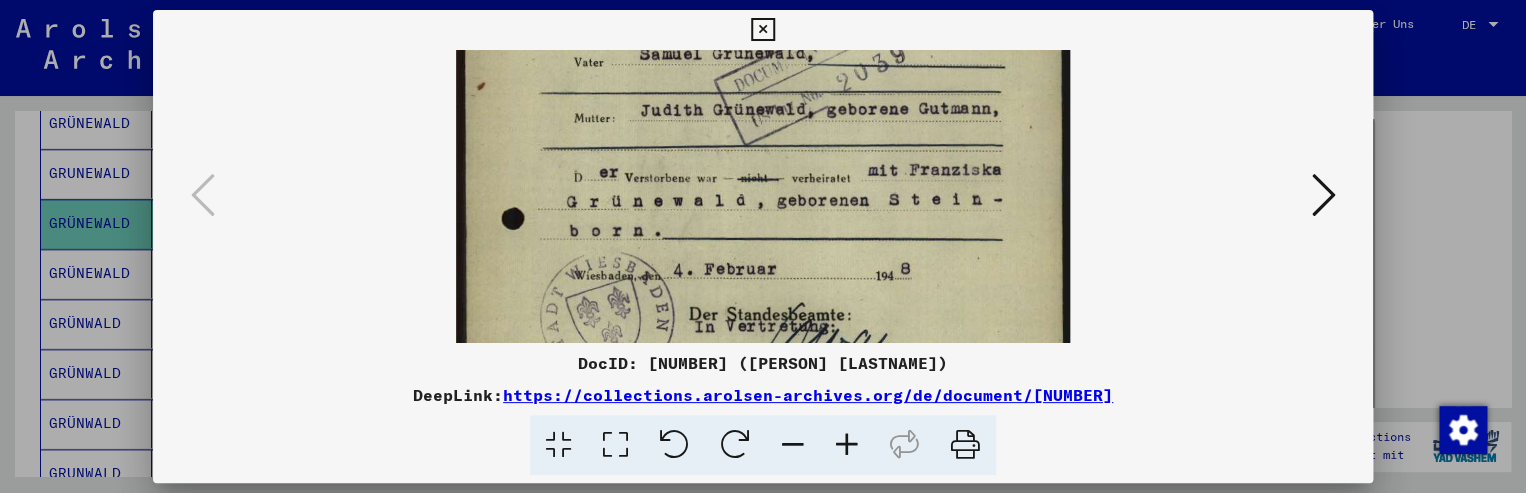 scroll, scrollTop: 420, scrollLeft: 0, axis: vertical 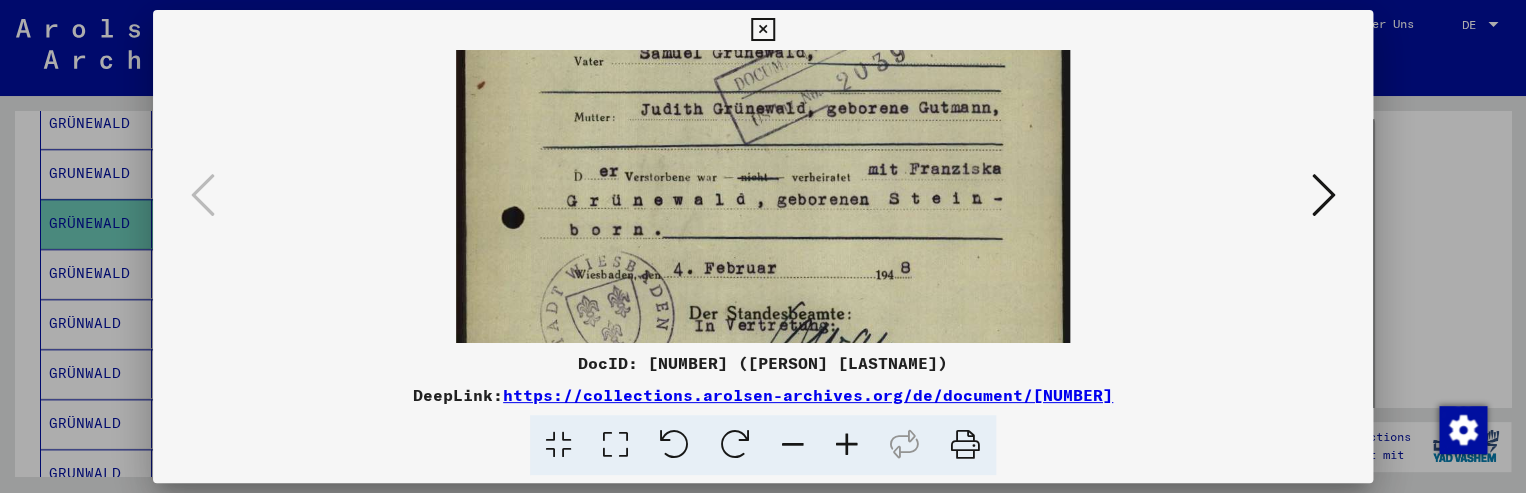 drag, startPoint x: 605, startPoint y: 166, endPoint x: 599, endPoint y: 133, distance: 33.54102 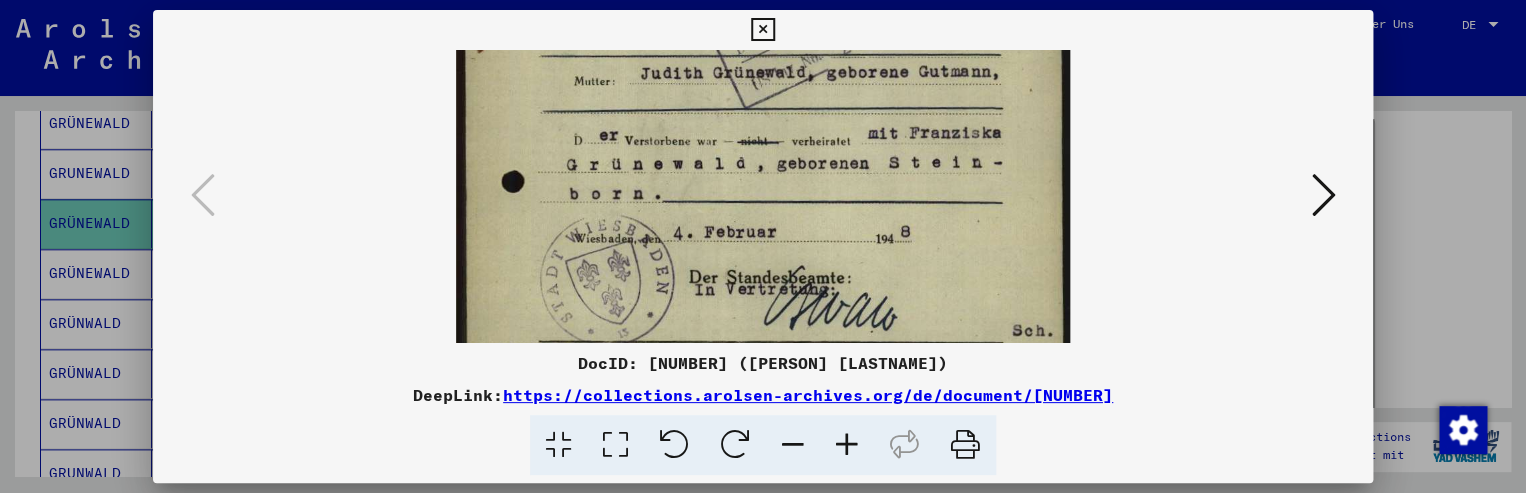 drag, startPoint x: 593, startPoint y: 155, endPoint x: 593, endPoint y: 102, distance: 53 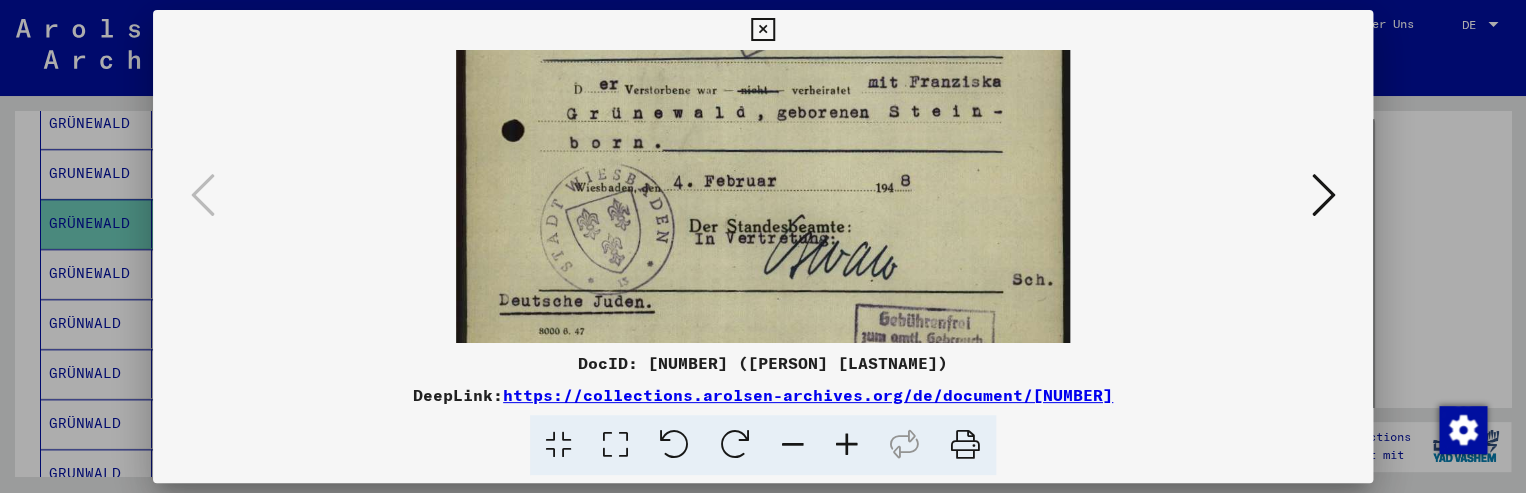 drag, startPoint x: 591, startPoint y: 136, endPoint x: 590, endPoint y: 74, distance: 62.008064 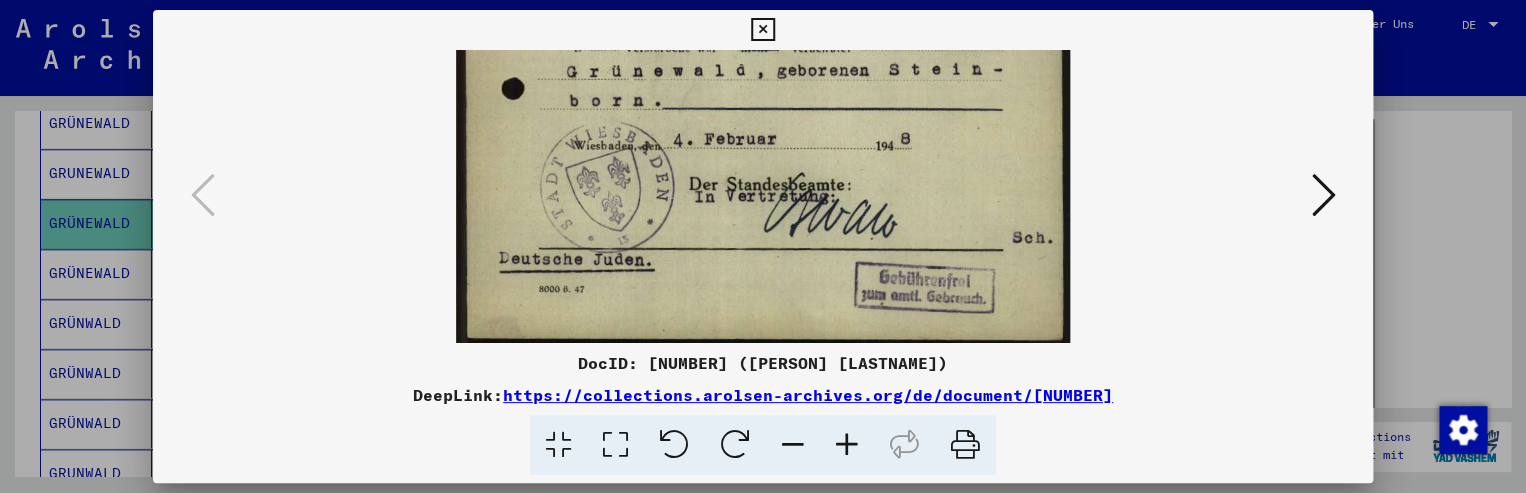 scroll, scrollTop: 550, scrollLeft: 0, axis: vertical 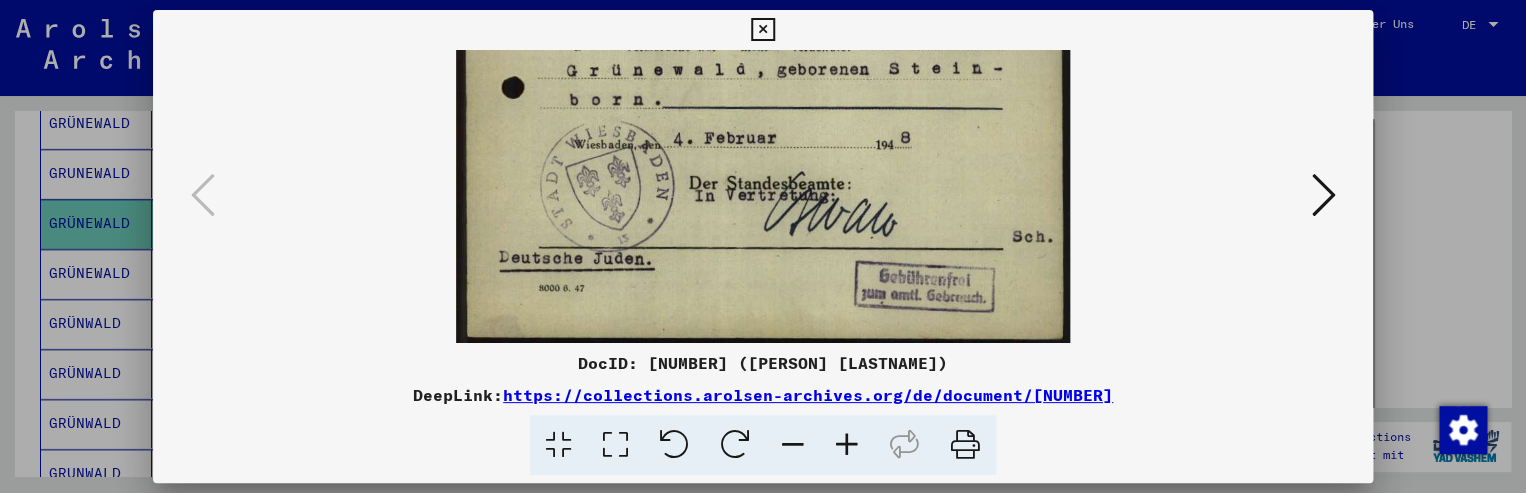 drag, startPoint x: 585, startPoint y: 94, endPoint x: 581, endPoint y: 60, distance: 34.234486 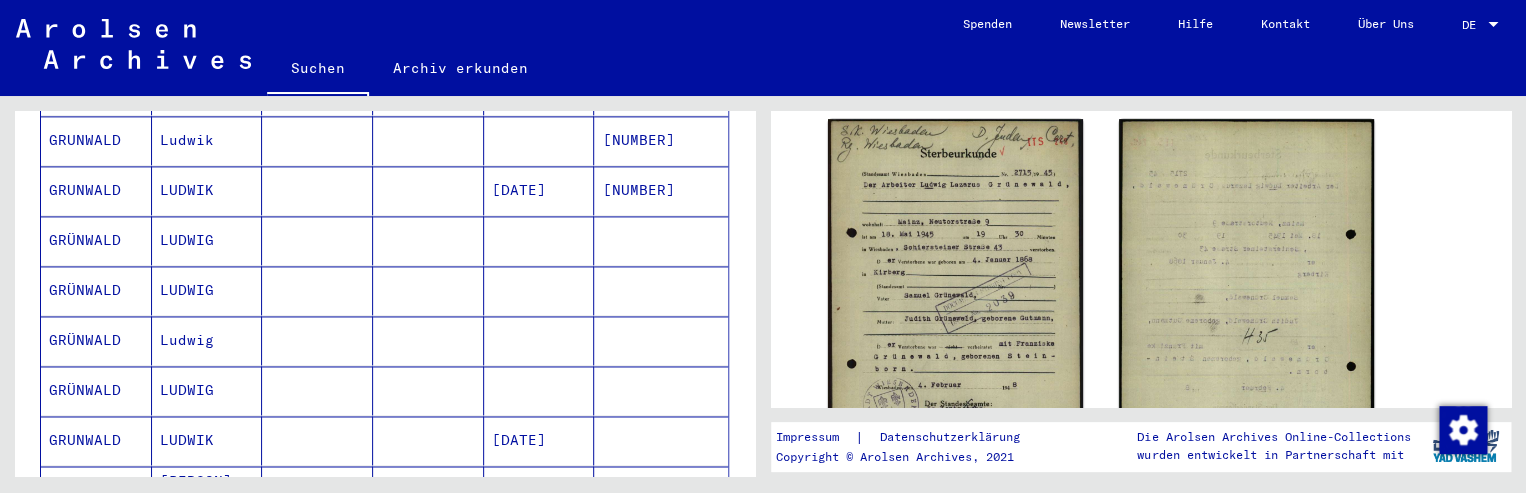scroll, scrollTop: 1172, scrollLeft: 0, axis: vertical 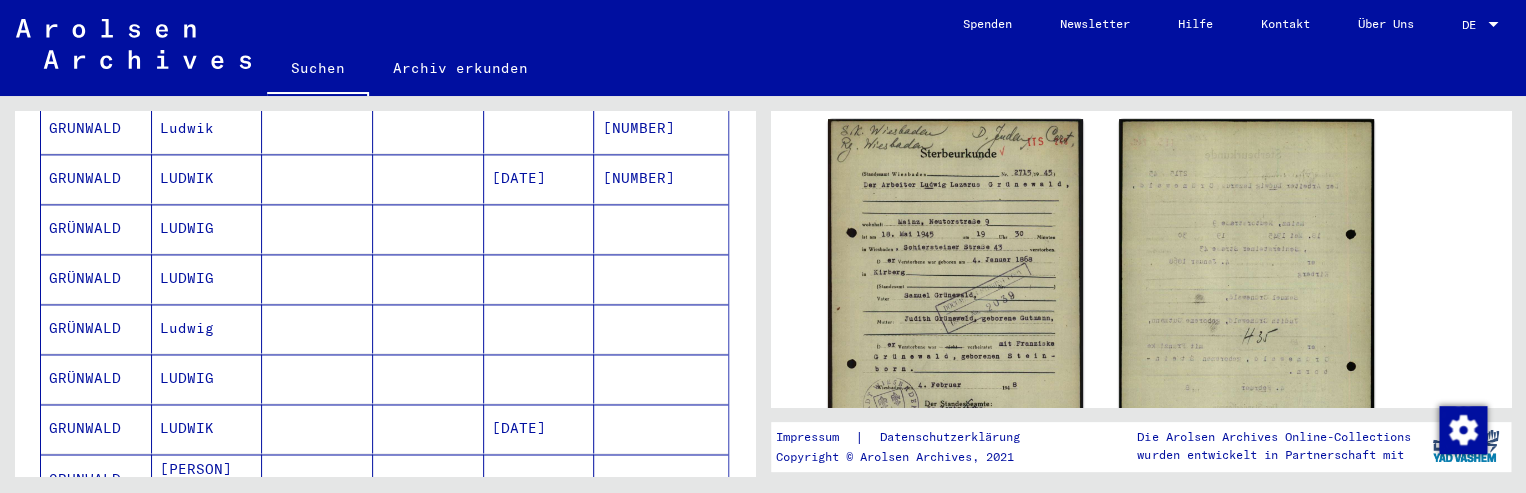 click on "GRÜNWALD" at bounding box center [96, 278] 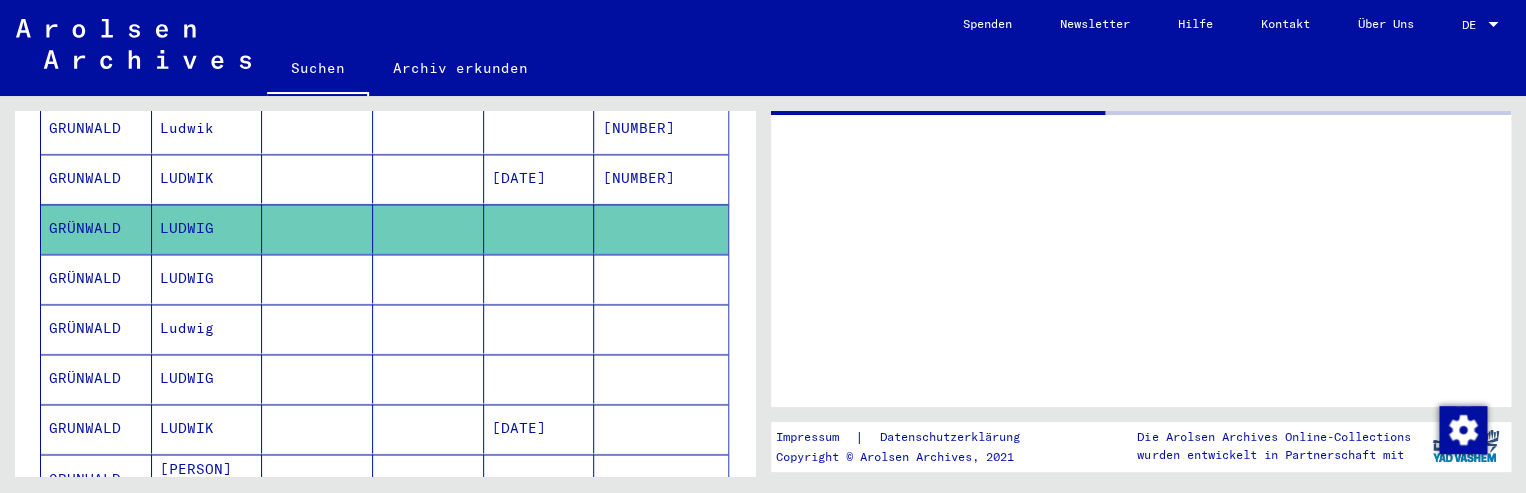 scroll, scrollTop: 0, scrollLeft: 0, axis: both 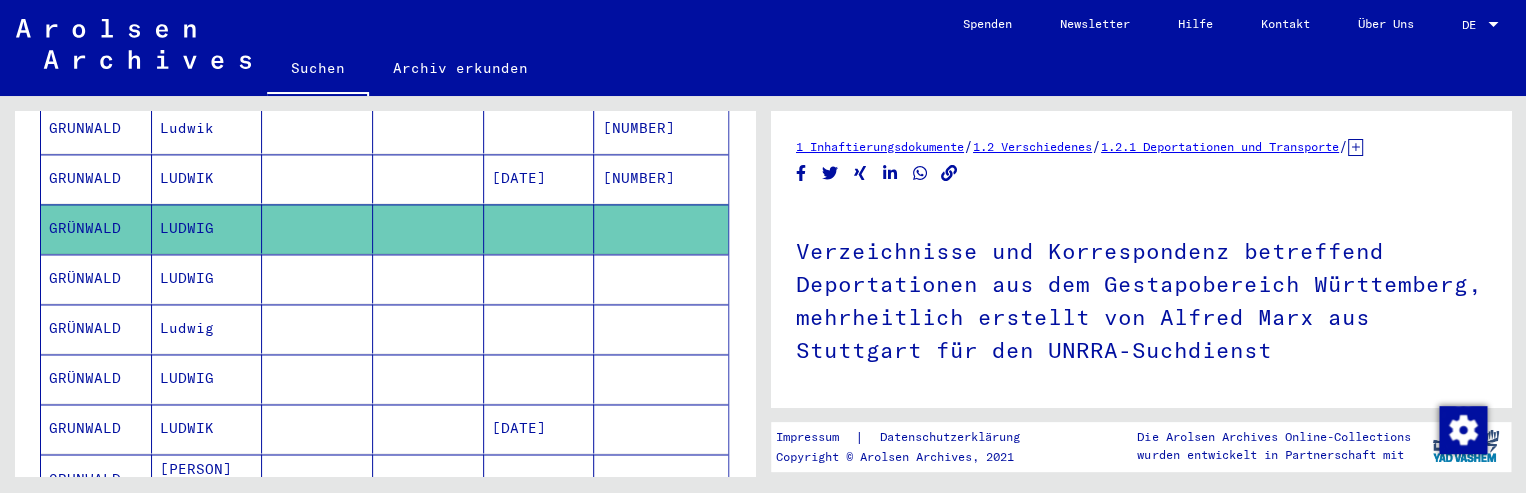 click on "GRÜNWALD" at bounding box center [96, 328] 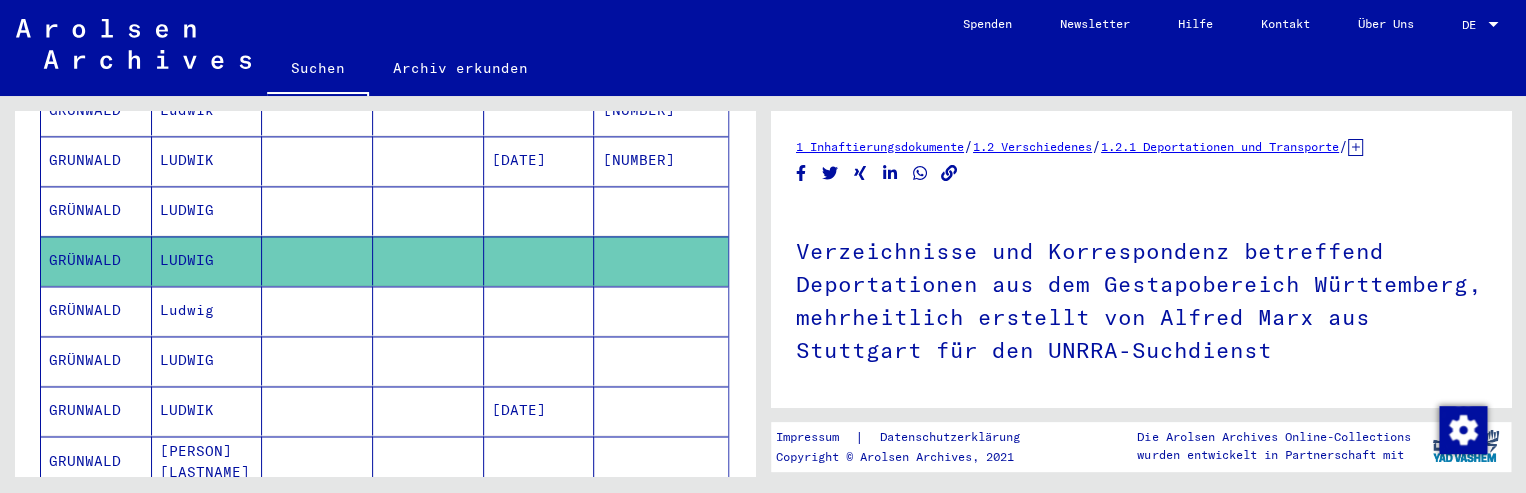 scroll, scrollTop: 1209, scrollLeft: 0, axis: vertical 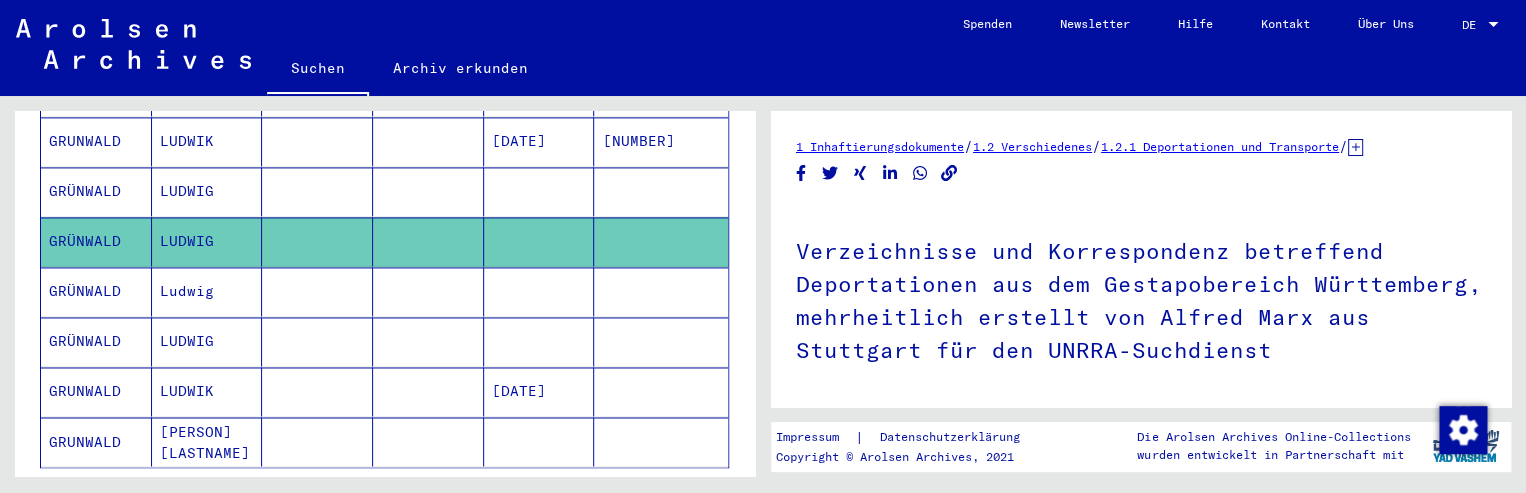 click on "GRÜNWALD" at bounding box center (96, 341) 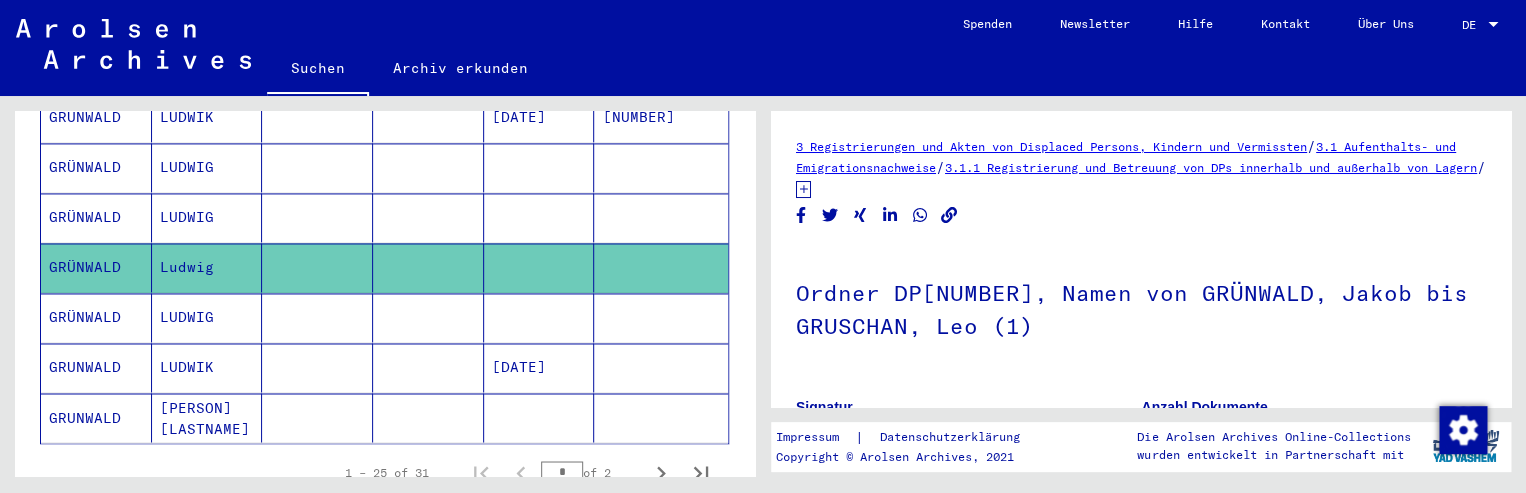 scroll, scrollTop: 1260, scrollLeft: 0, axis: vertical 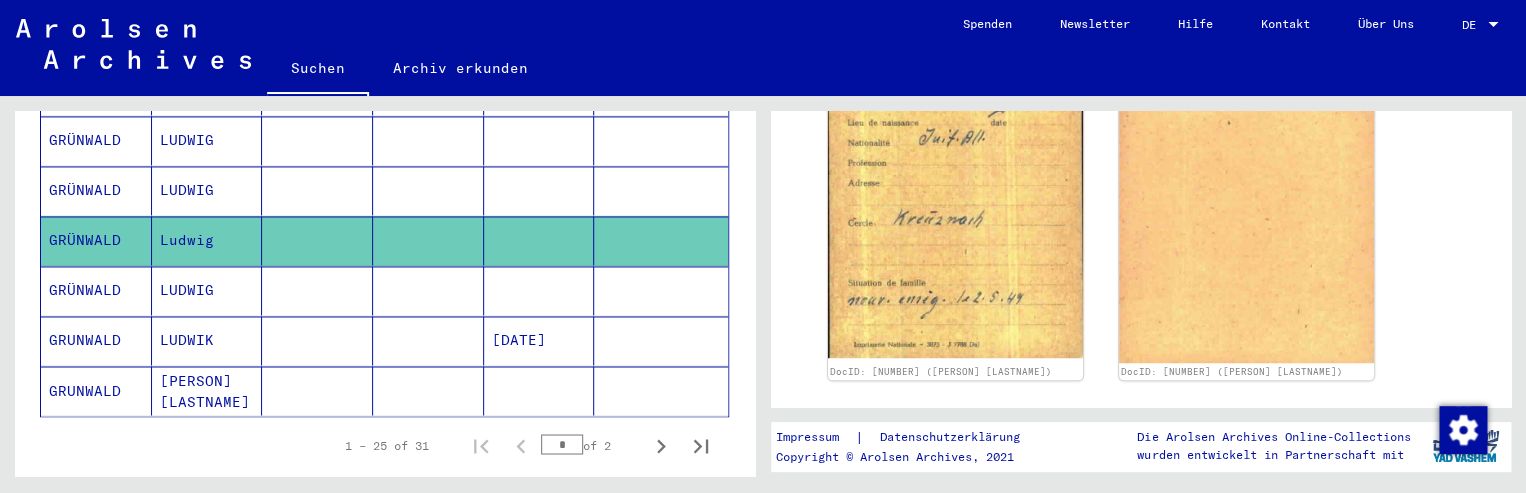 click on "GRÜNWALD" at bounding box center [96, 340] 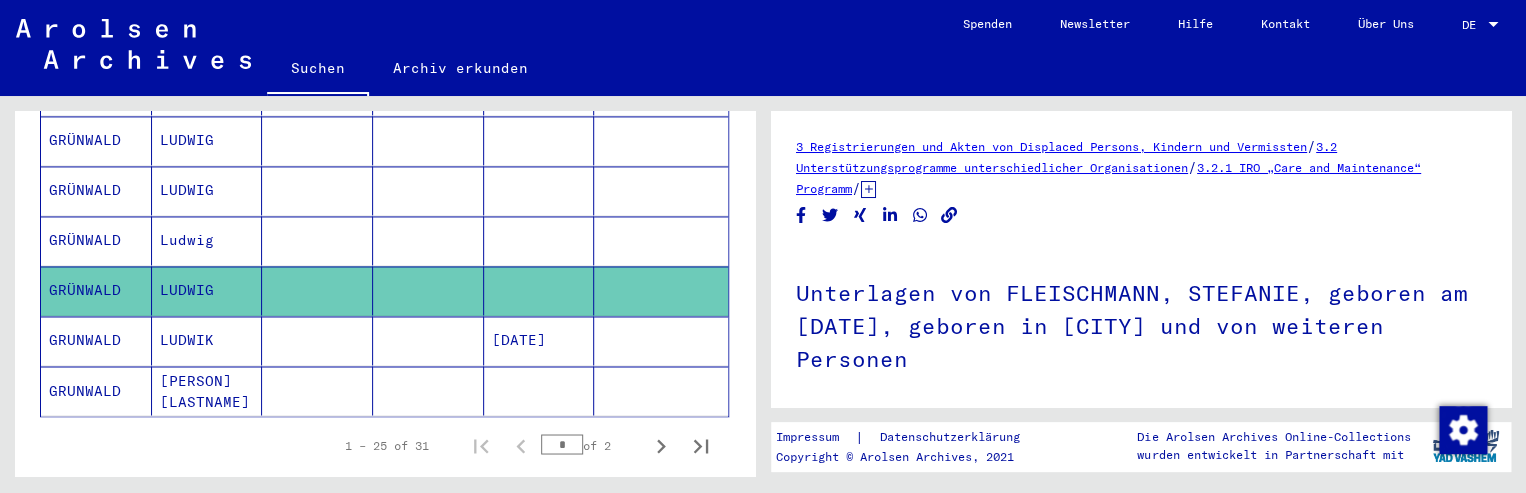 click on "GRUNWALD" at bounding box center [96, 390] 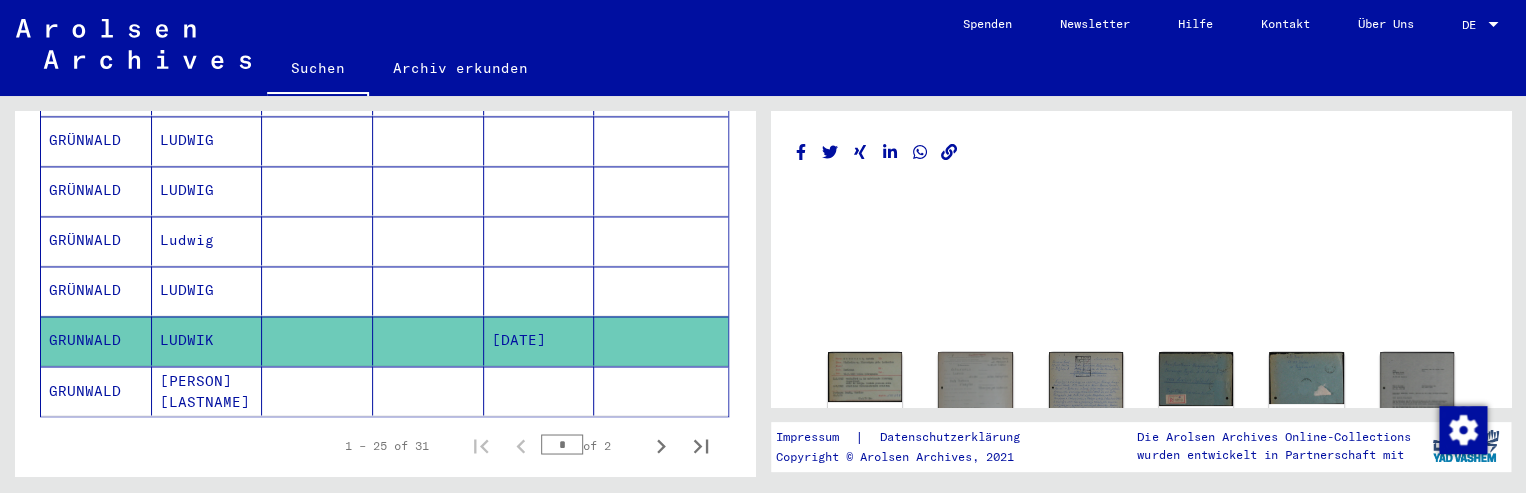 click on "GRUNWALD" 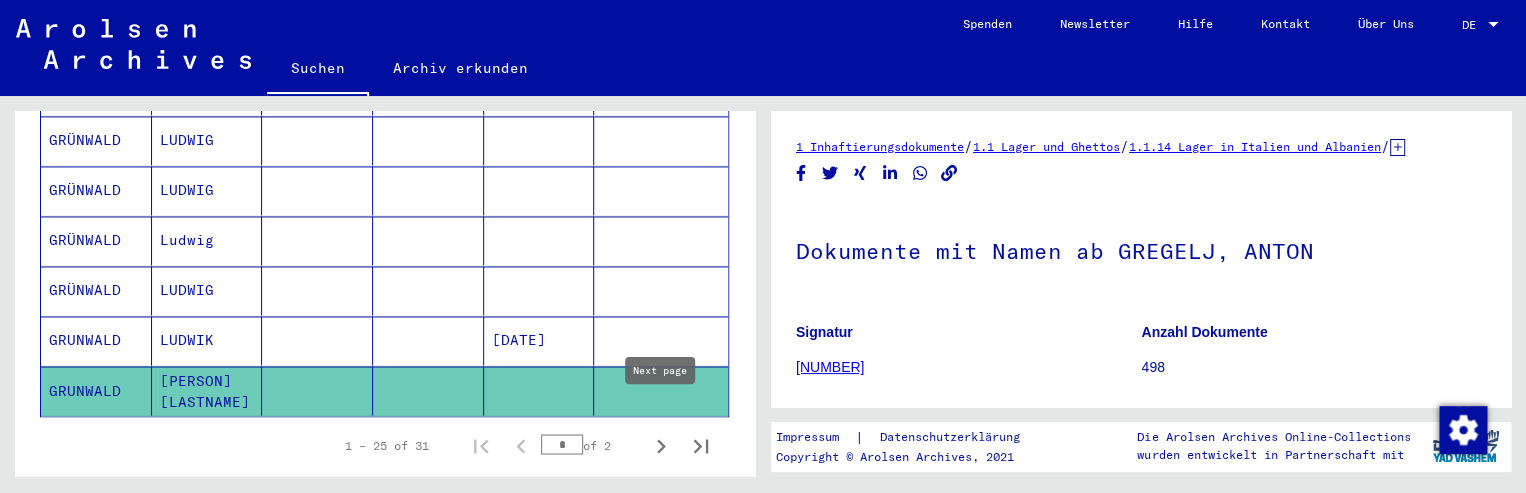 click 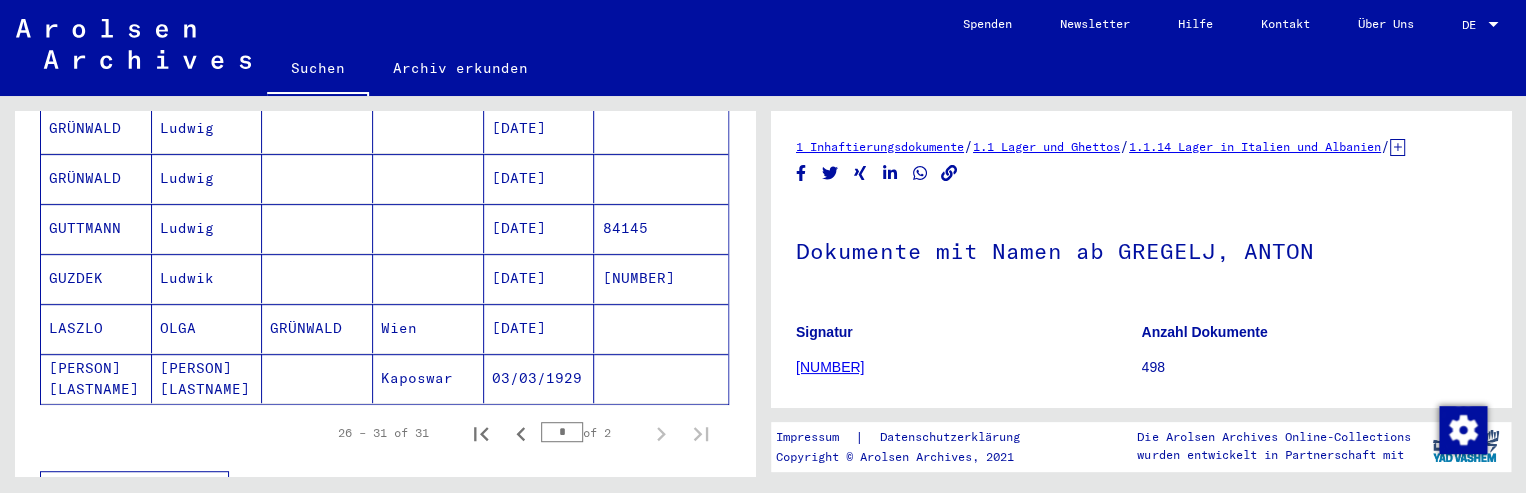 scroll, scrollTop: 325, scrollLeft: 0, axis: vertical 